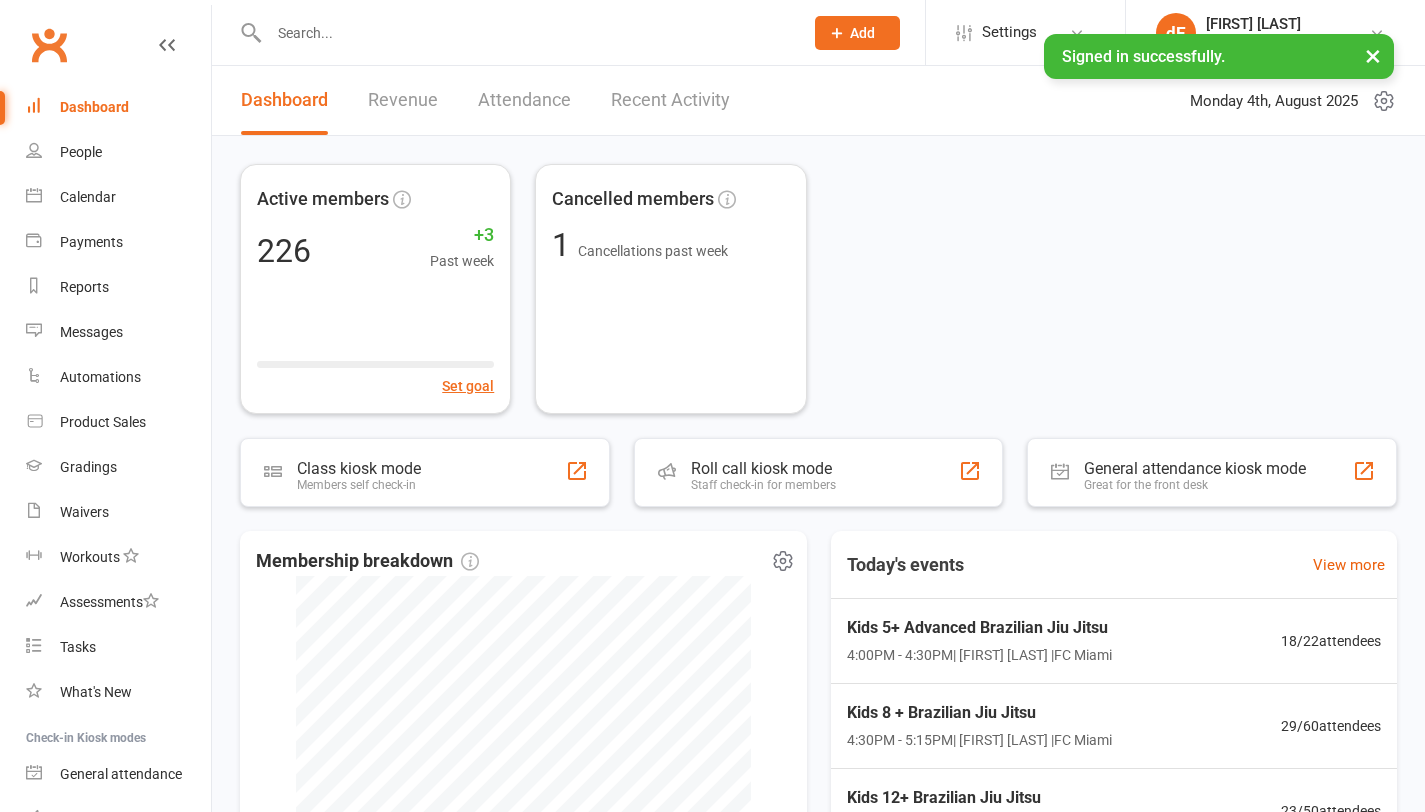 scroll, scrollTop: 177, scrollLeft: 0, axis: vertical 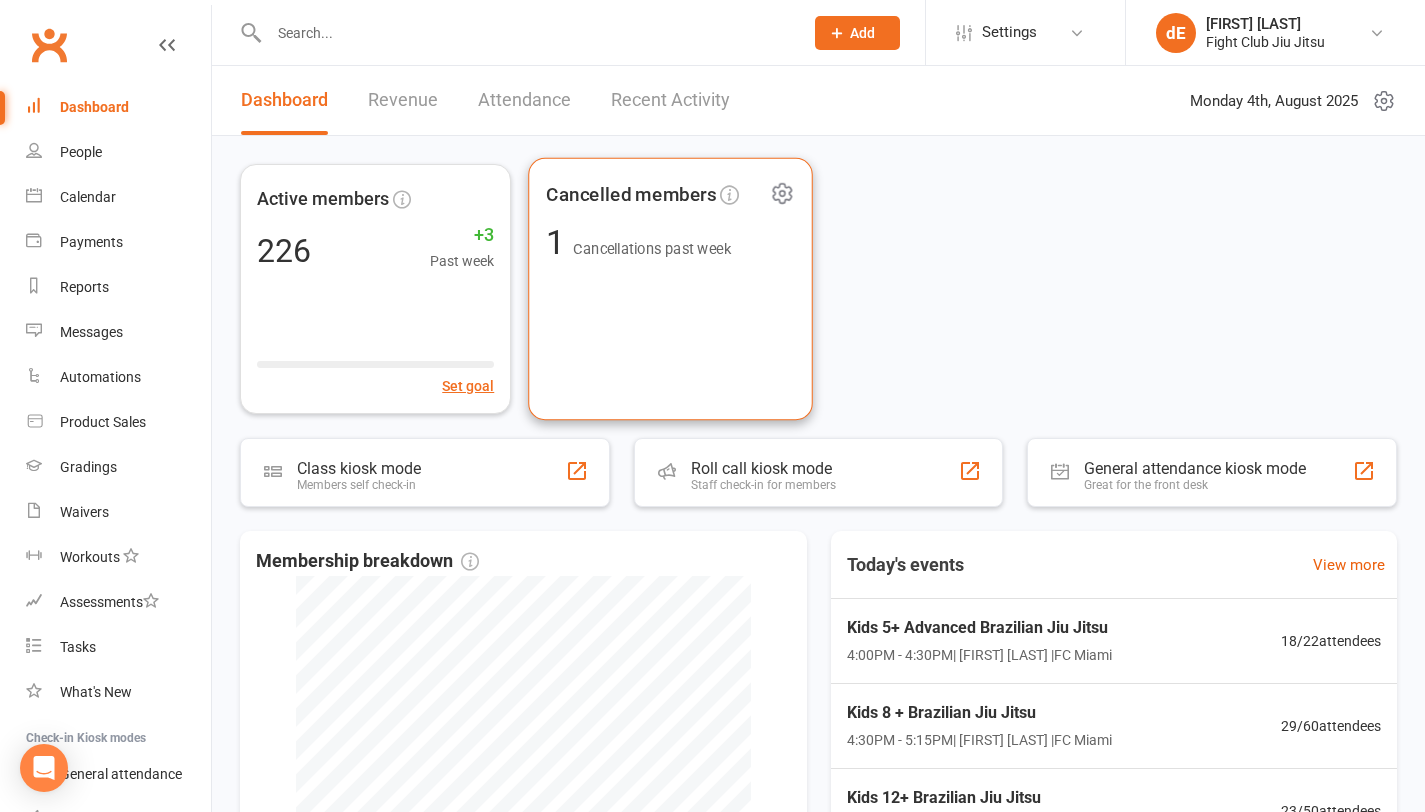 click on "Cancelled members   1   Cancellations past week" at bounding box center [670, 289] 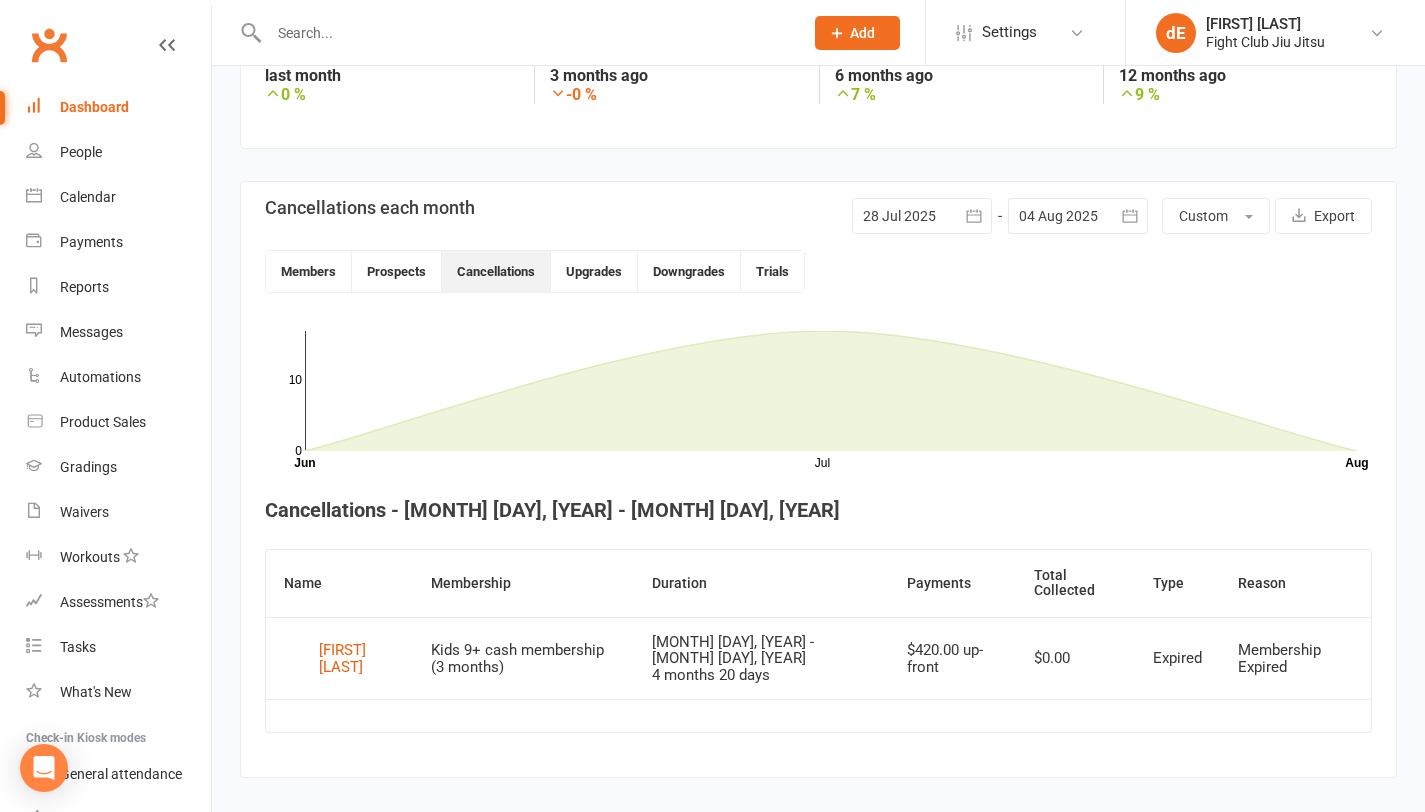 scroll, scrollTop: 392, scrollLeft: 0, axis: vertical 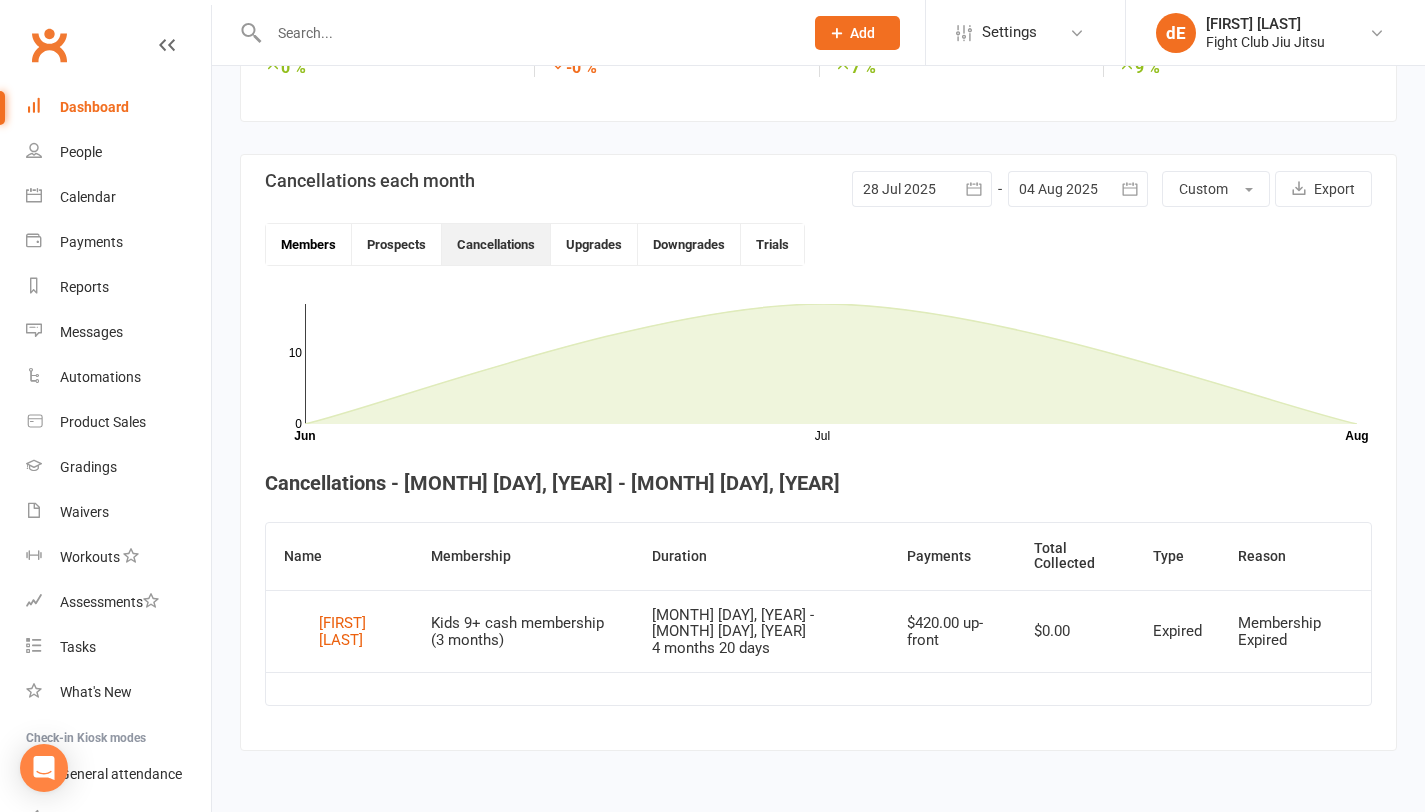 click on "Members" at bounding box center [309, 244] 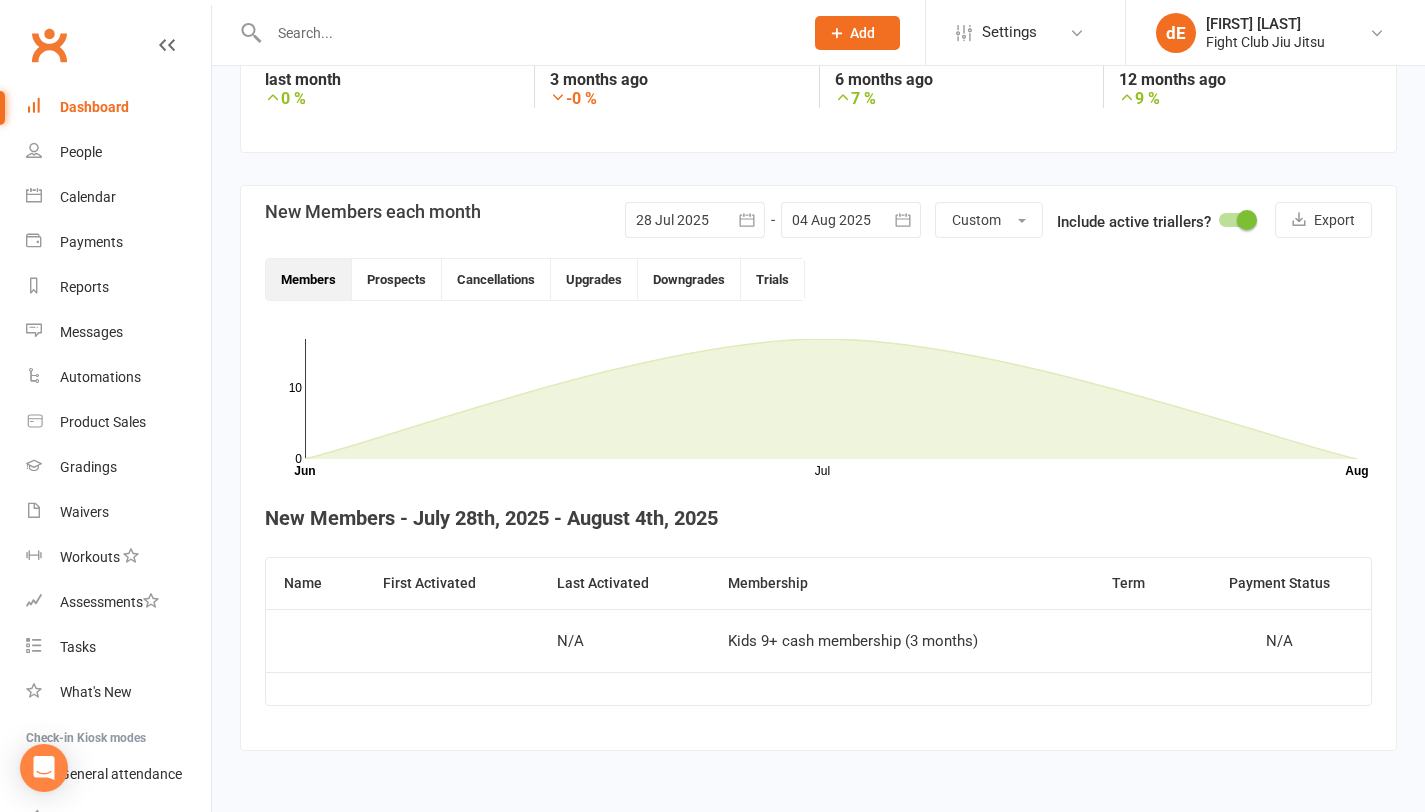 scroll, scrollTop: 392, scrollLeft: 0, axis: vertical 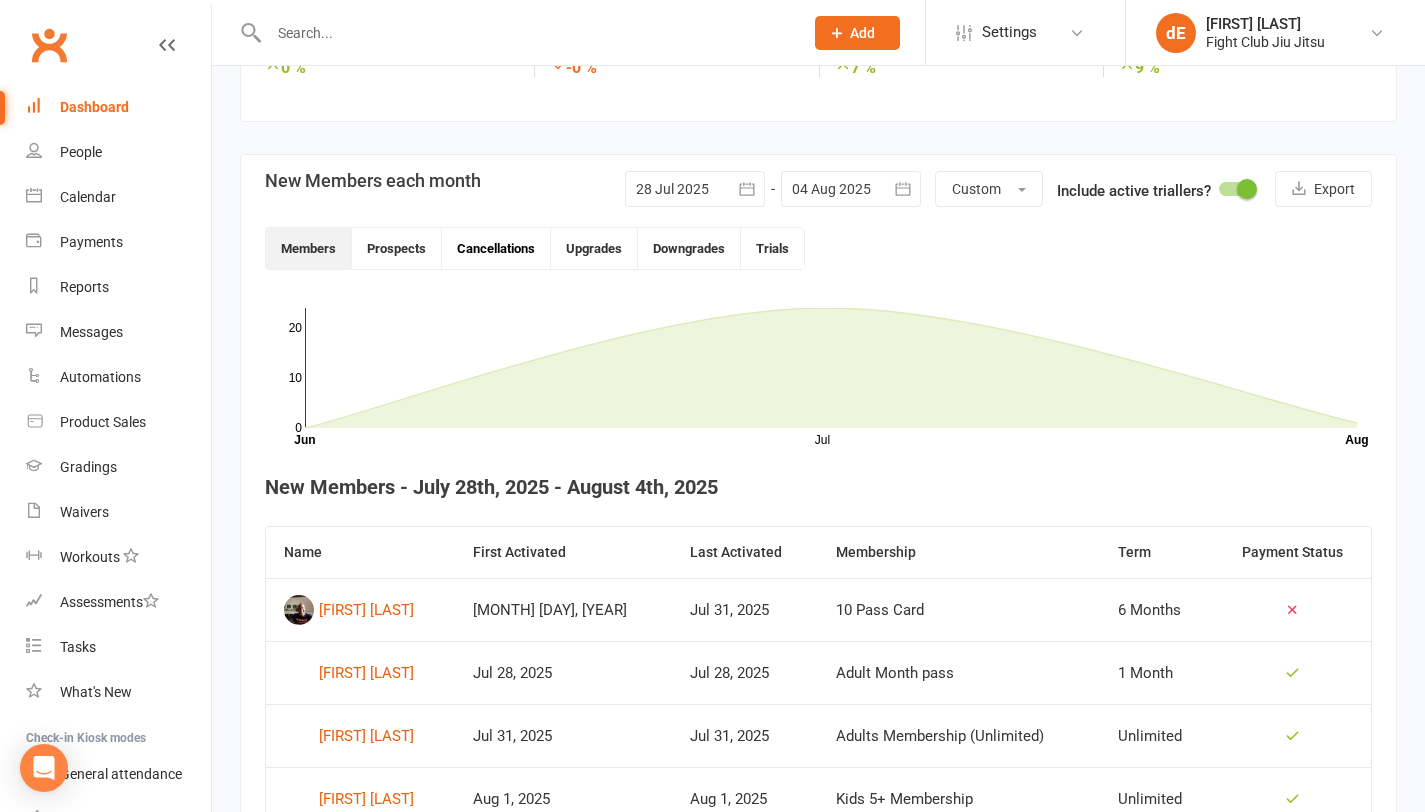 click on "Cancellations" at bounding box center [496, 248] 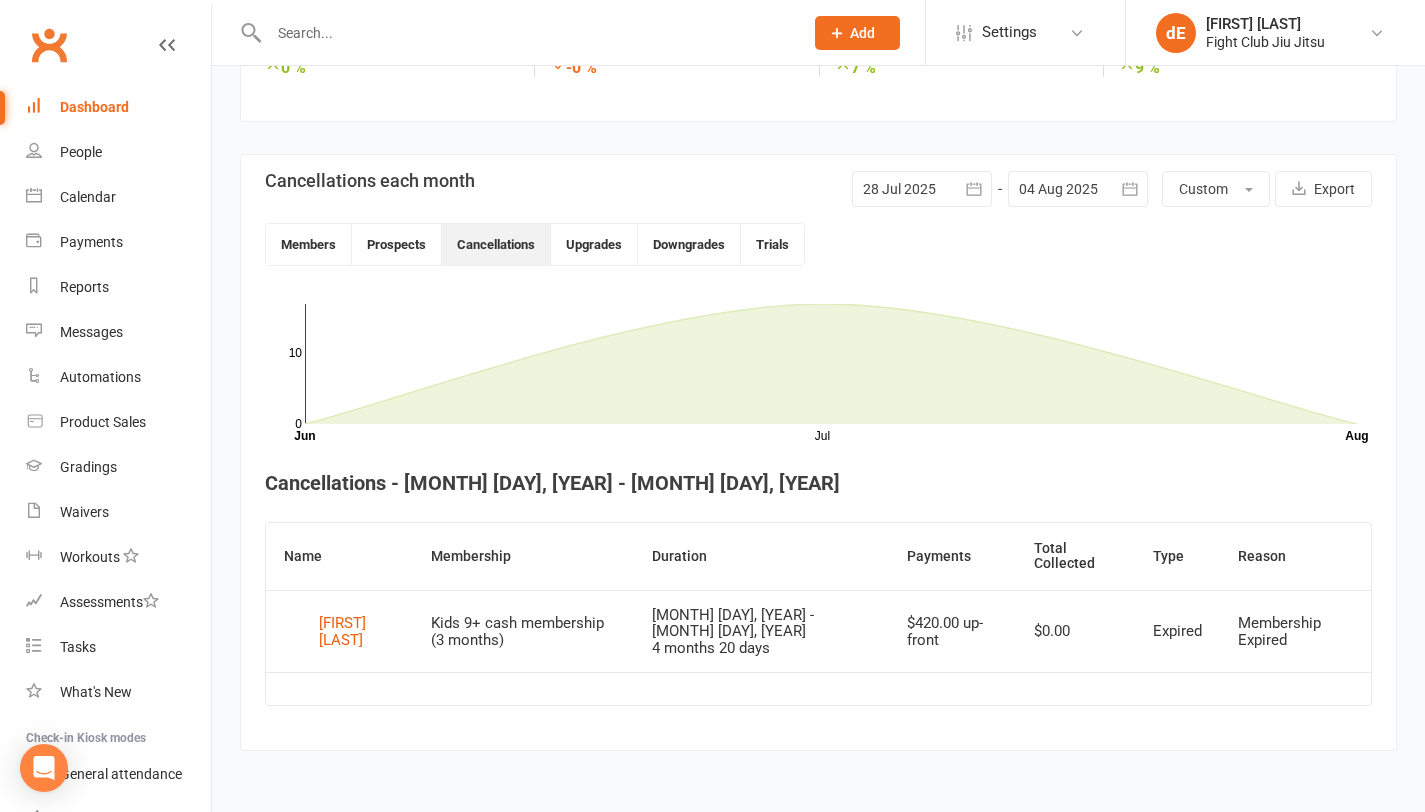 click on "Dashboard" at bounding box center (94, 107) 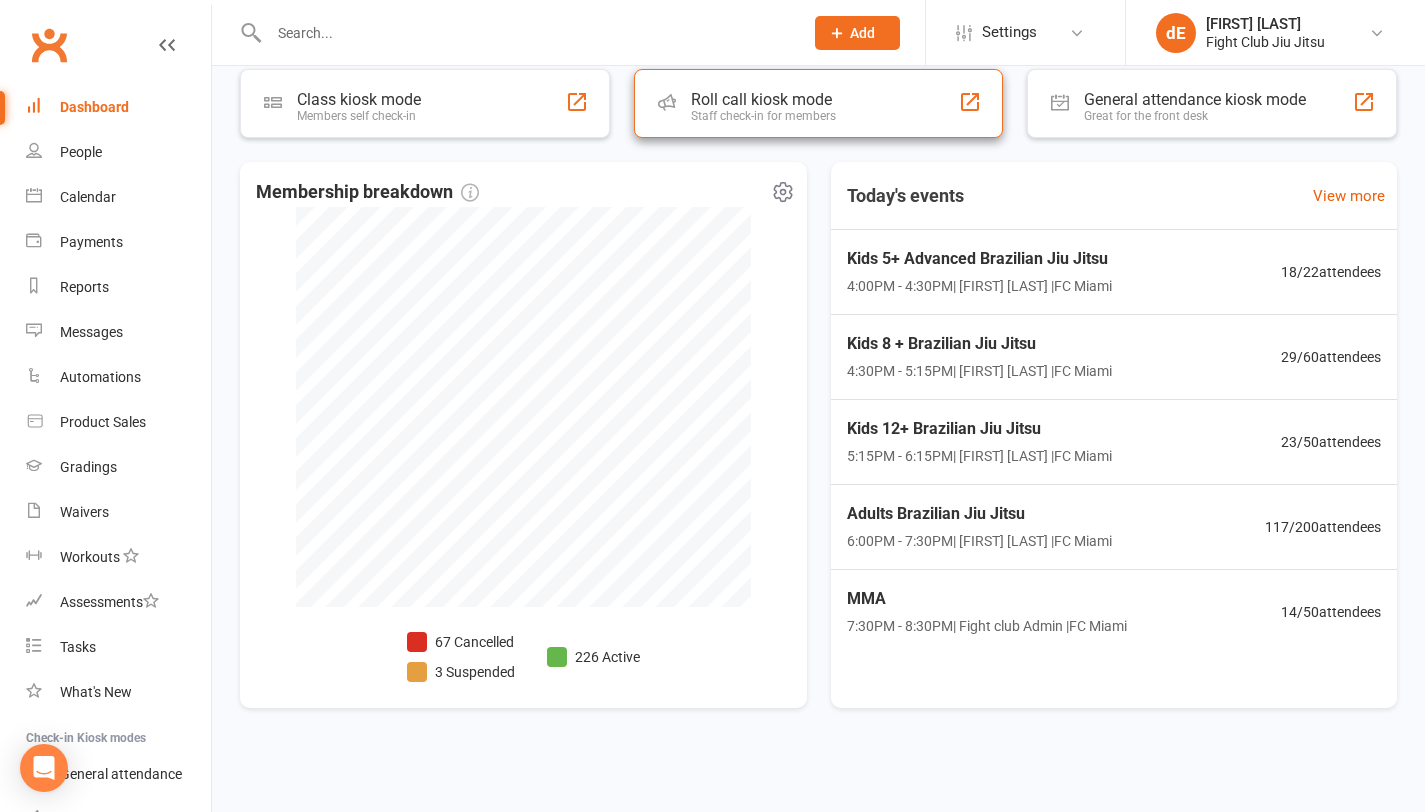 scroll, scrollTop: 0, scrollLeft: 0, axis: both 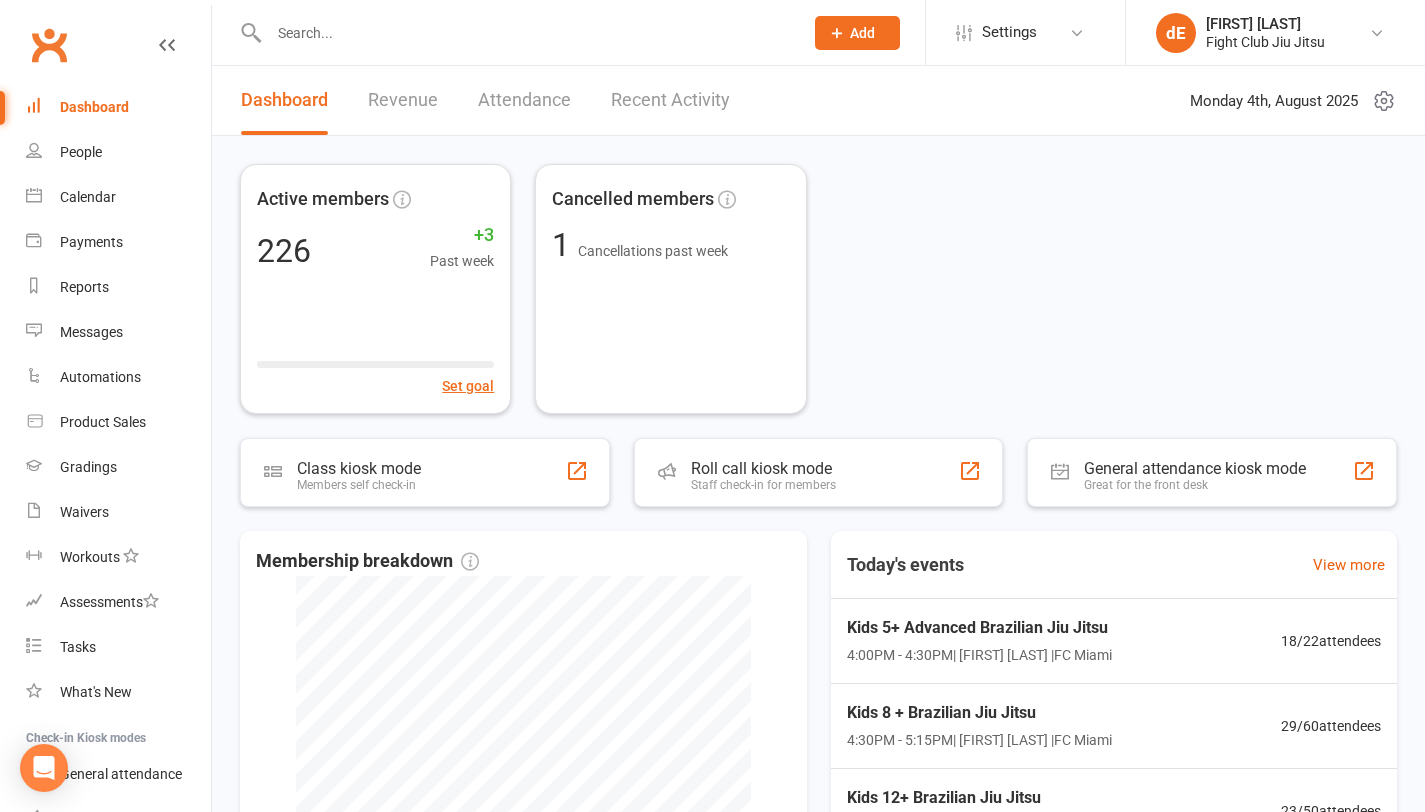 click on "Dashboard" at bounding box center (94, 107) 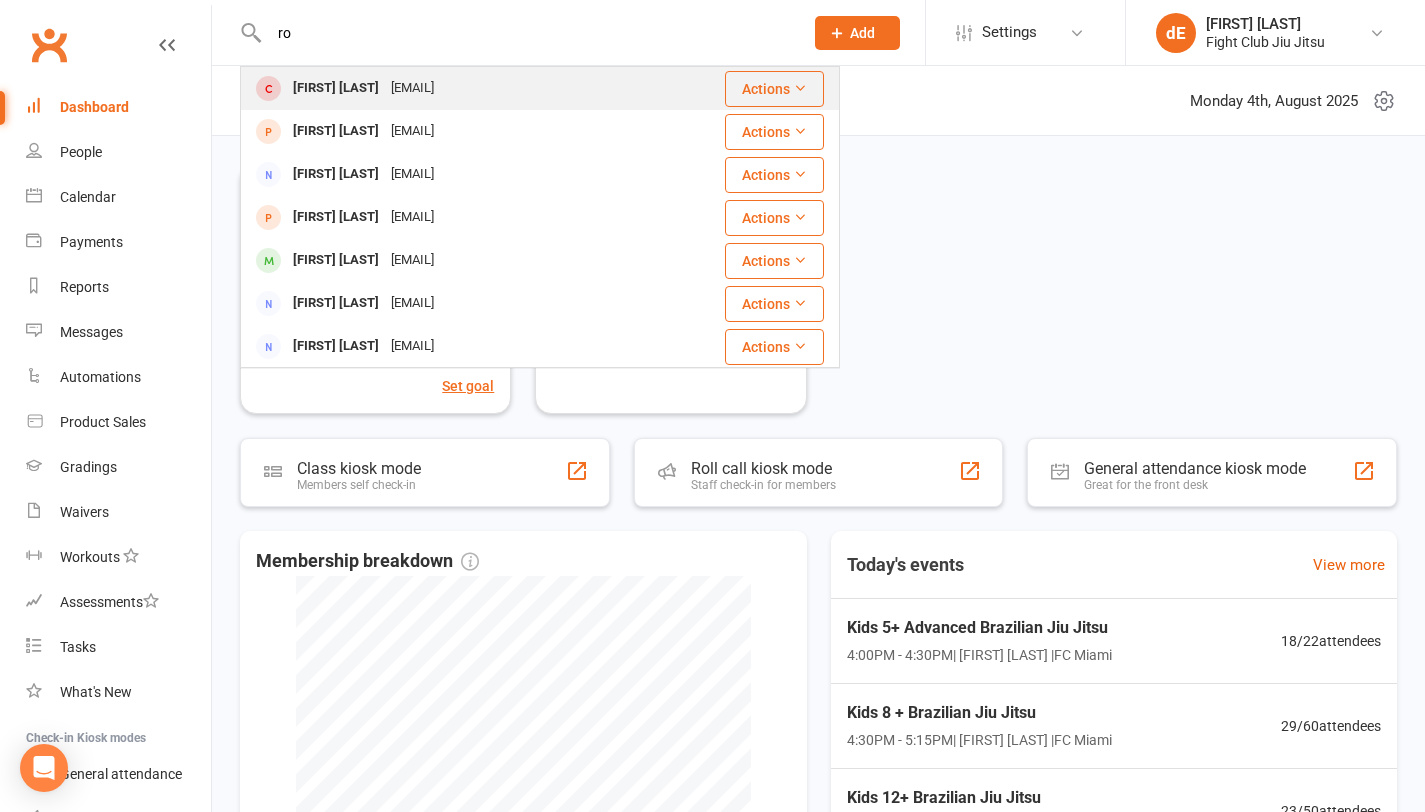 type on "r" 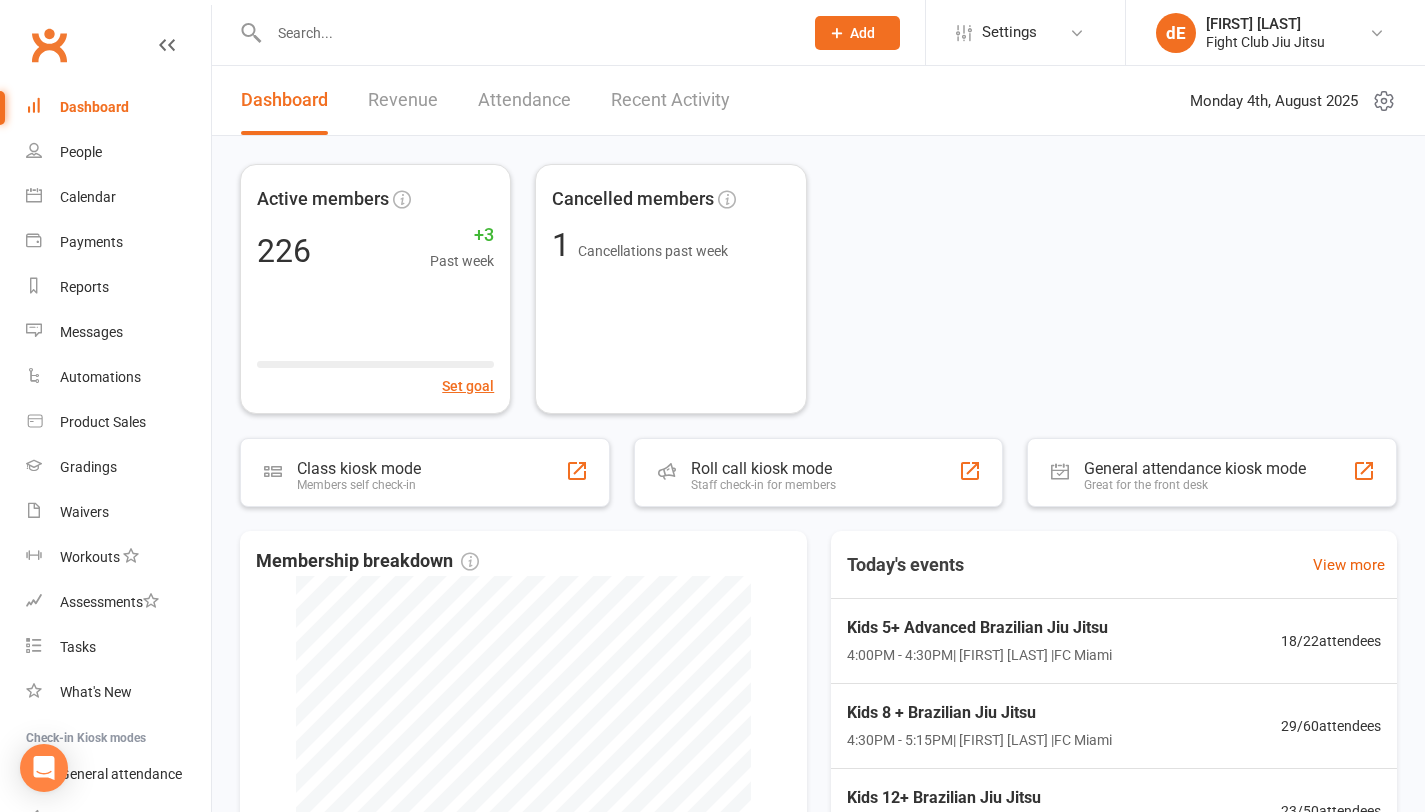 click on "Dashboard" at bounding box center [94, 107] 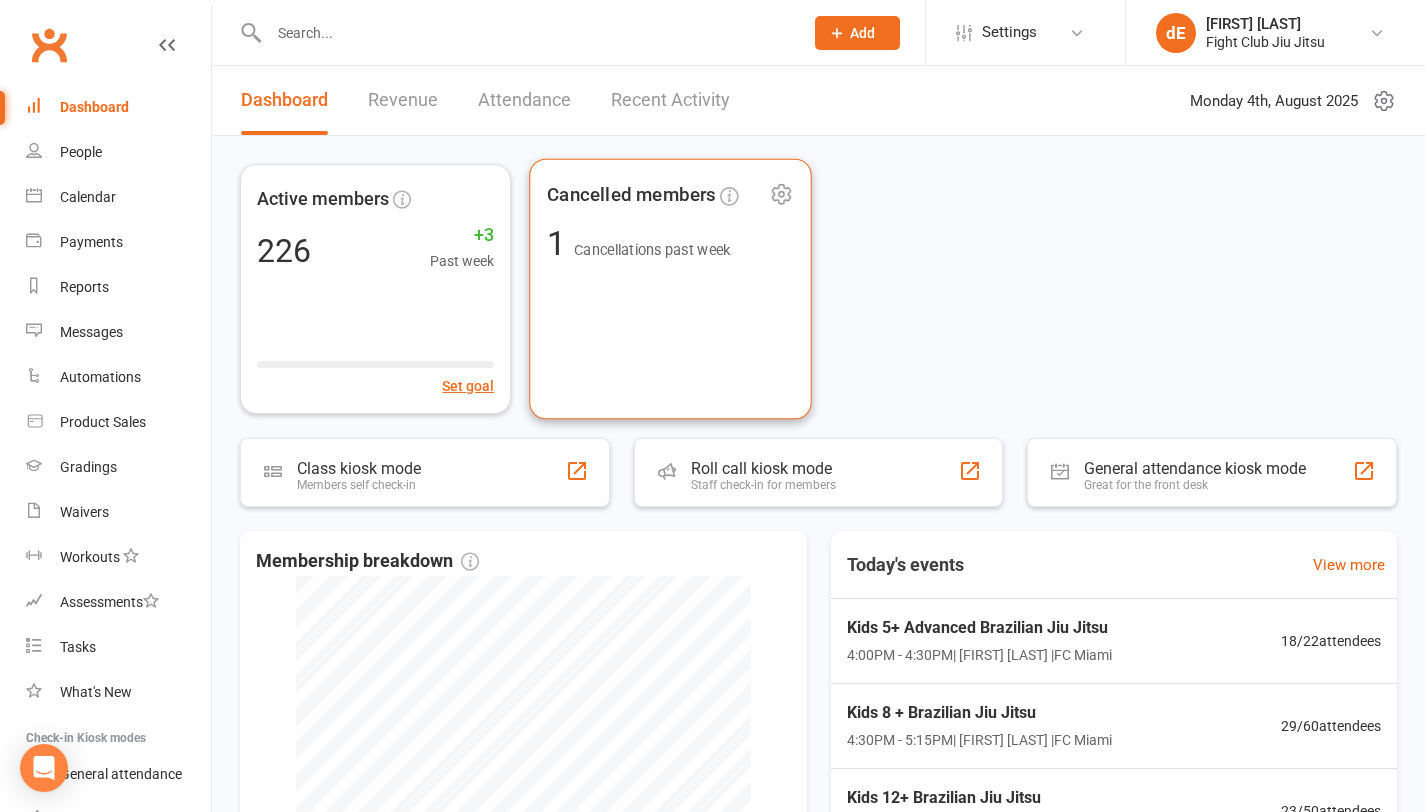 click on "Cancelled members   1   Cancellations past week" at bounding box center [671, 289] 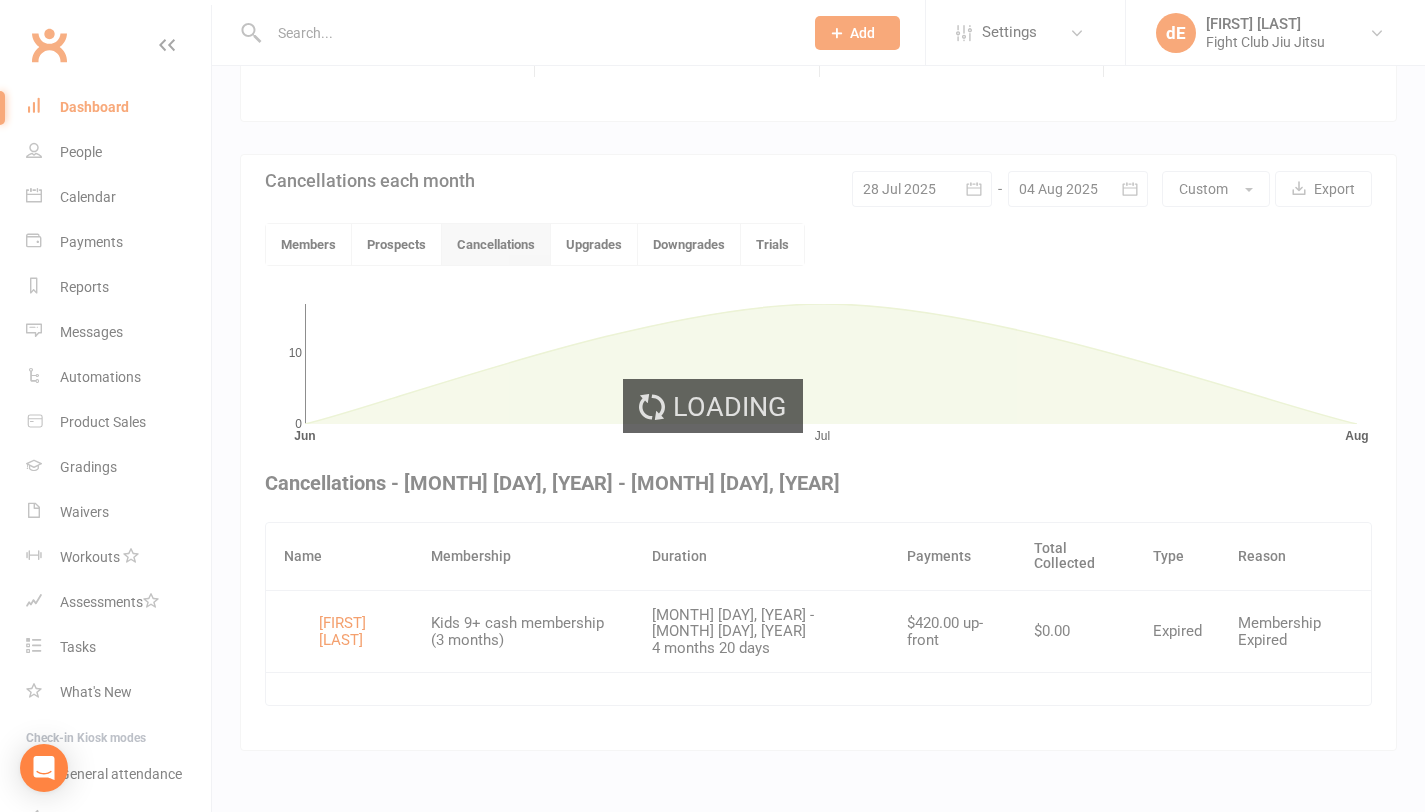 scroll, scrollTop: 392, scrollLeft: 0, axis: vertical 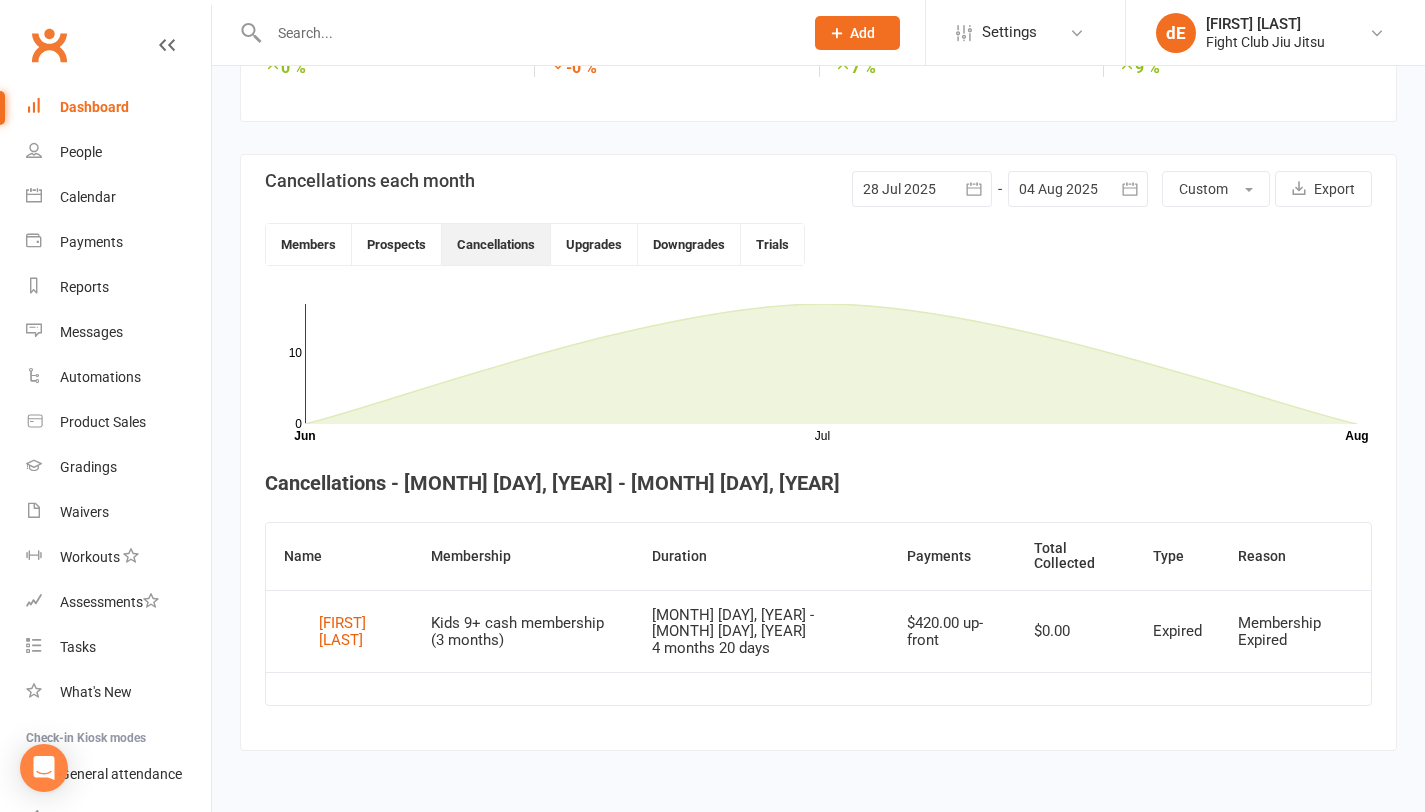click on "Dashboard" at bounding box center (94, 107) 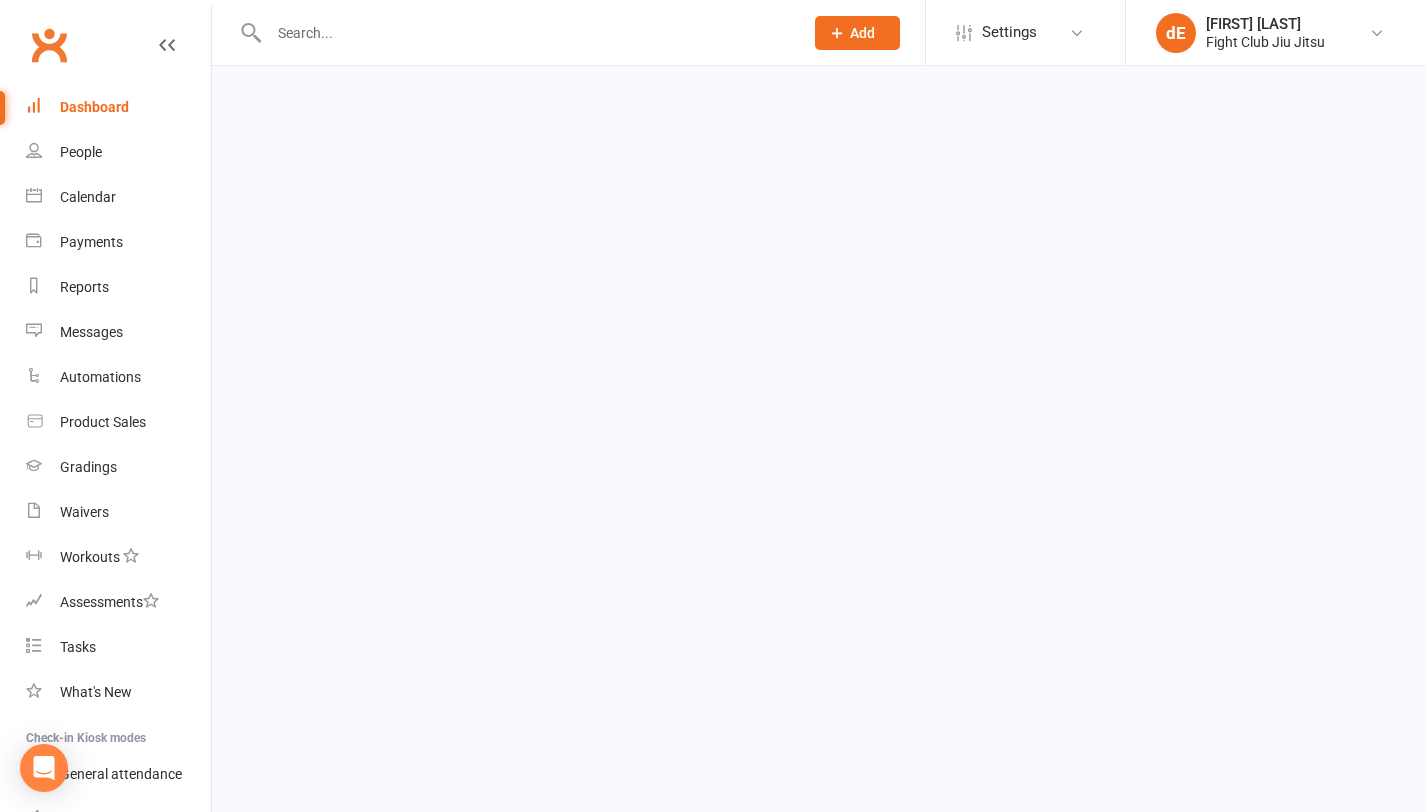 scroll, scrollTop: 0, scrollLeft: 0, axis: both 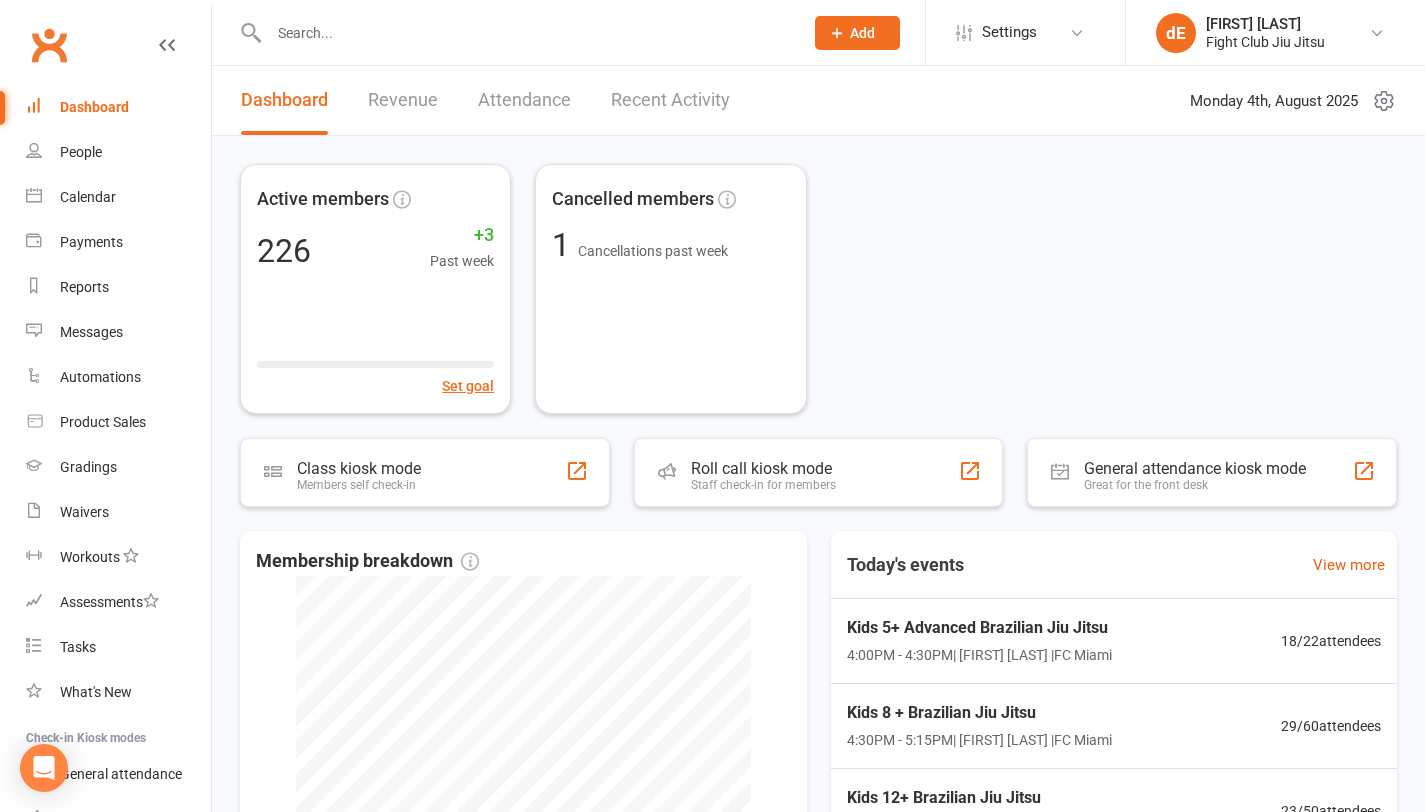 click at bounding box center (526, 33) 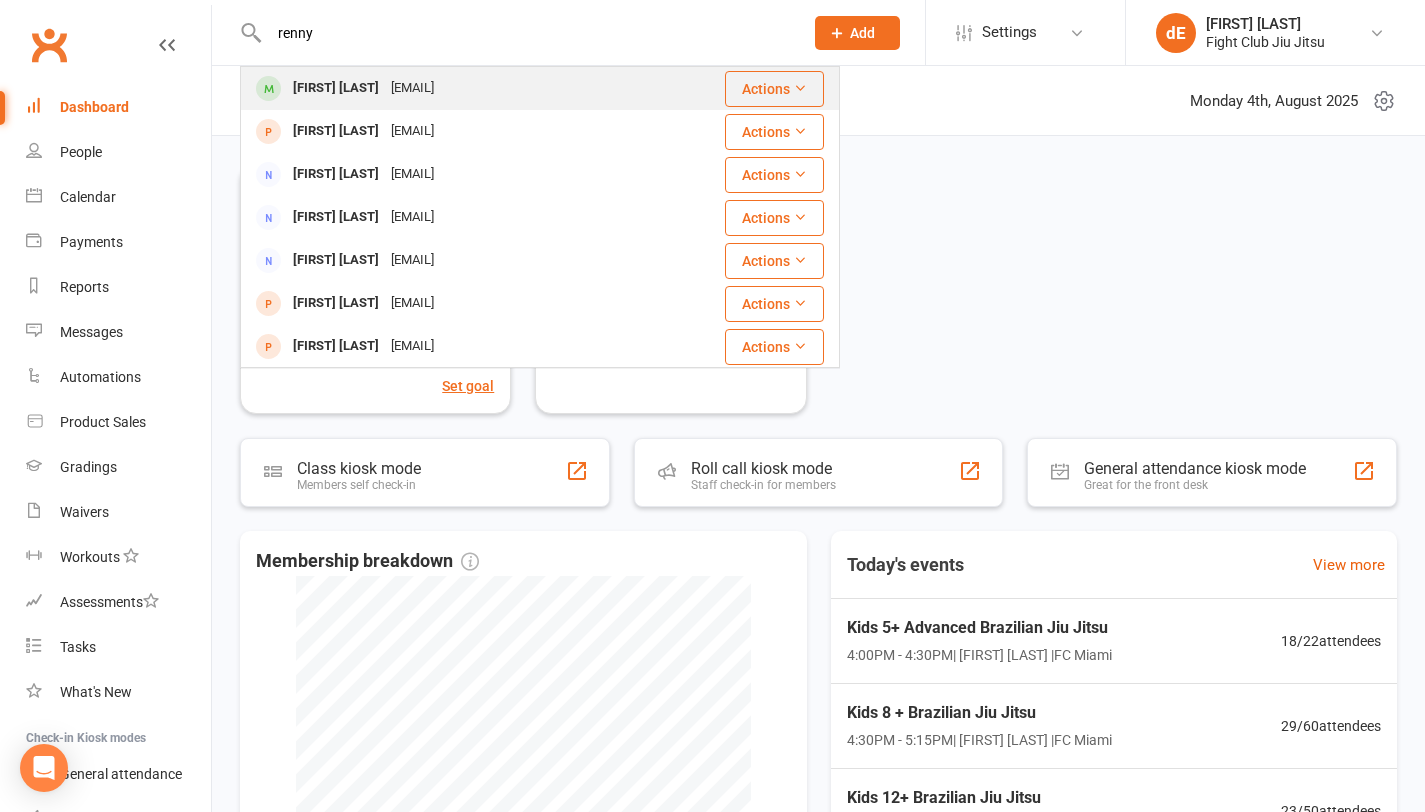 type on "renny" 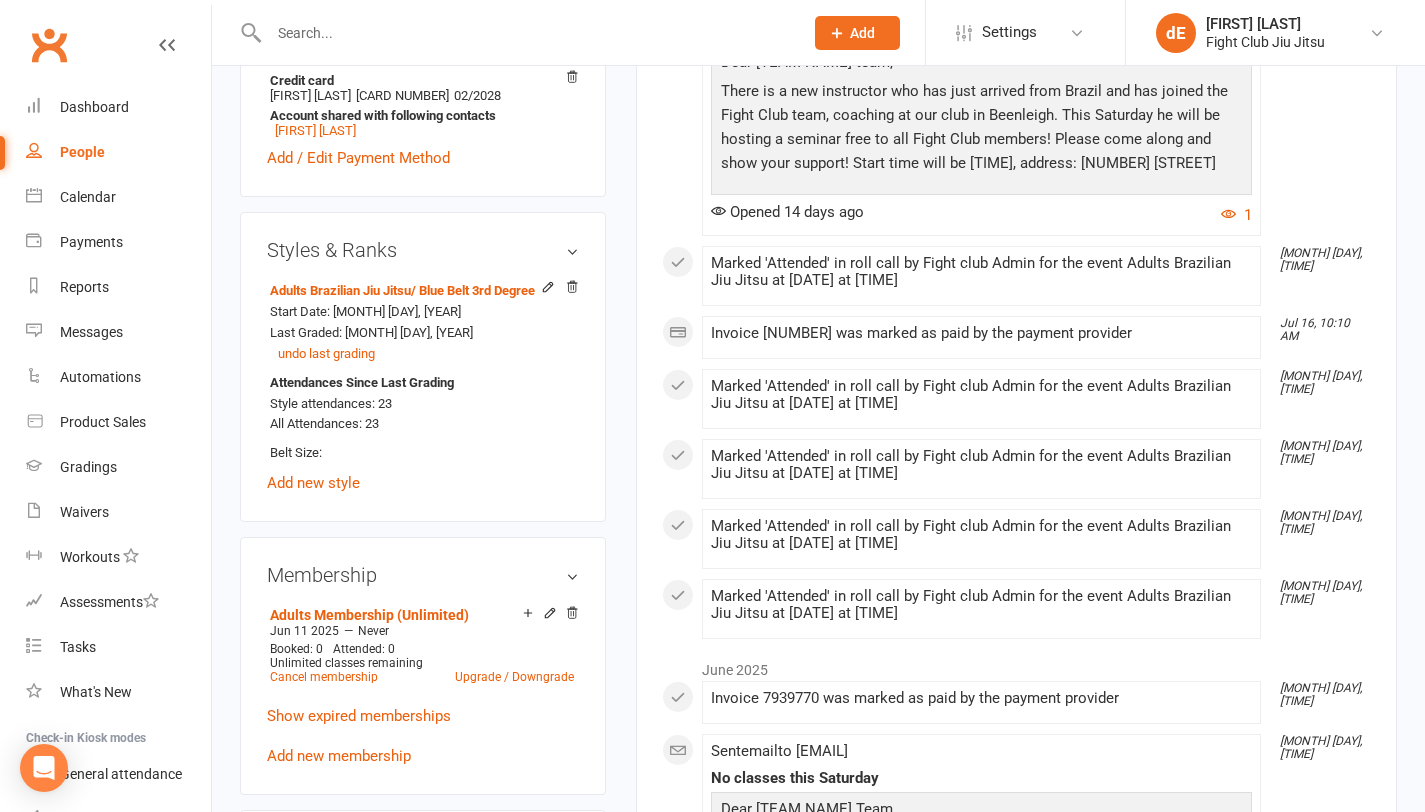 scroll, scrollTop: 778, scrollLeft: 0, axis: vertical 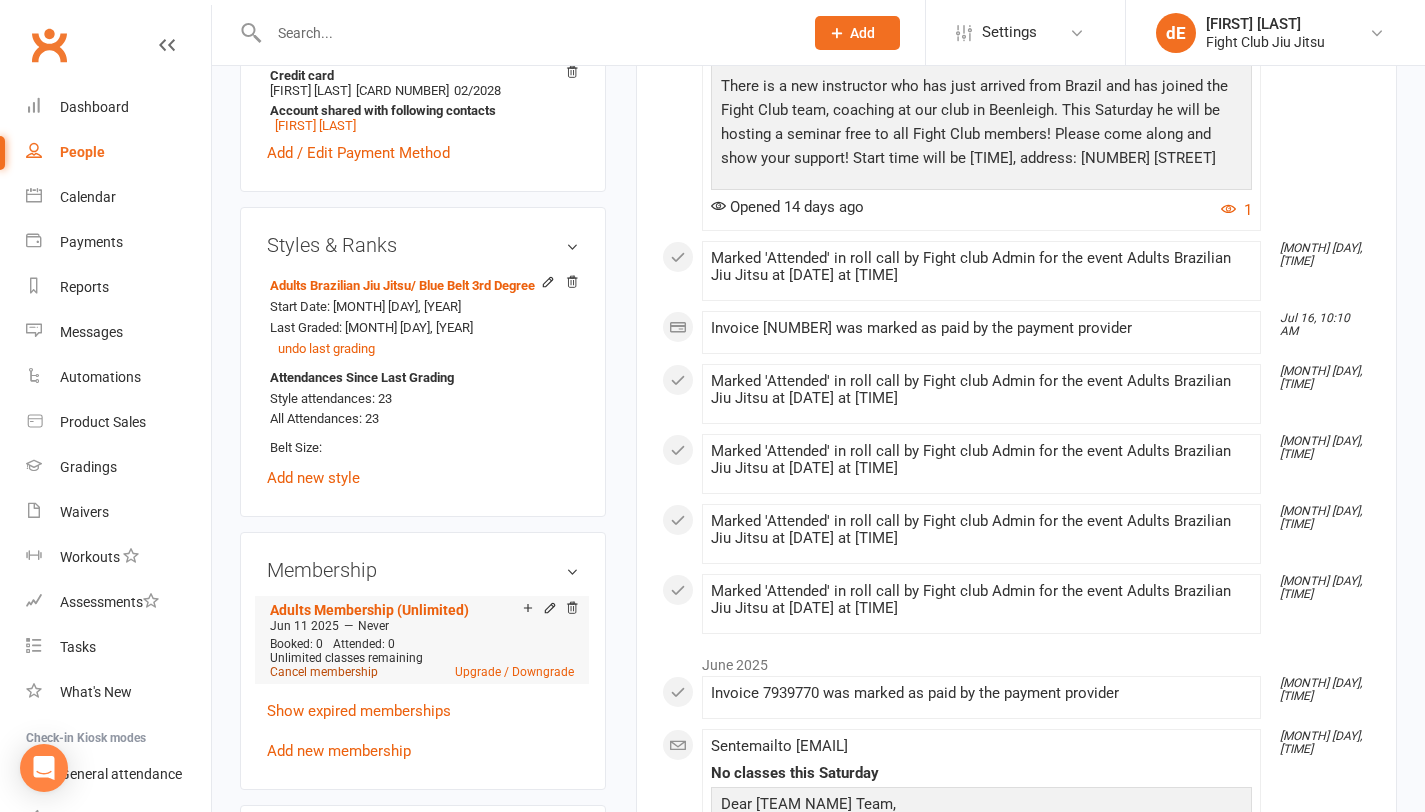 click on "Cancel membership" at bounding box center [324, 672] 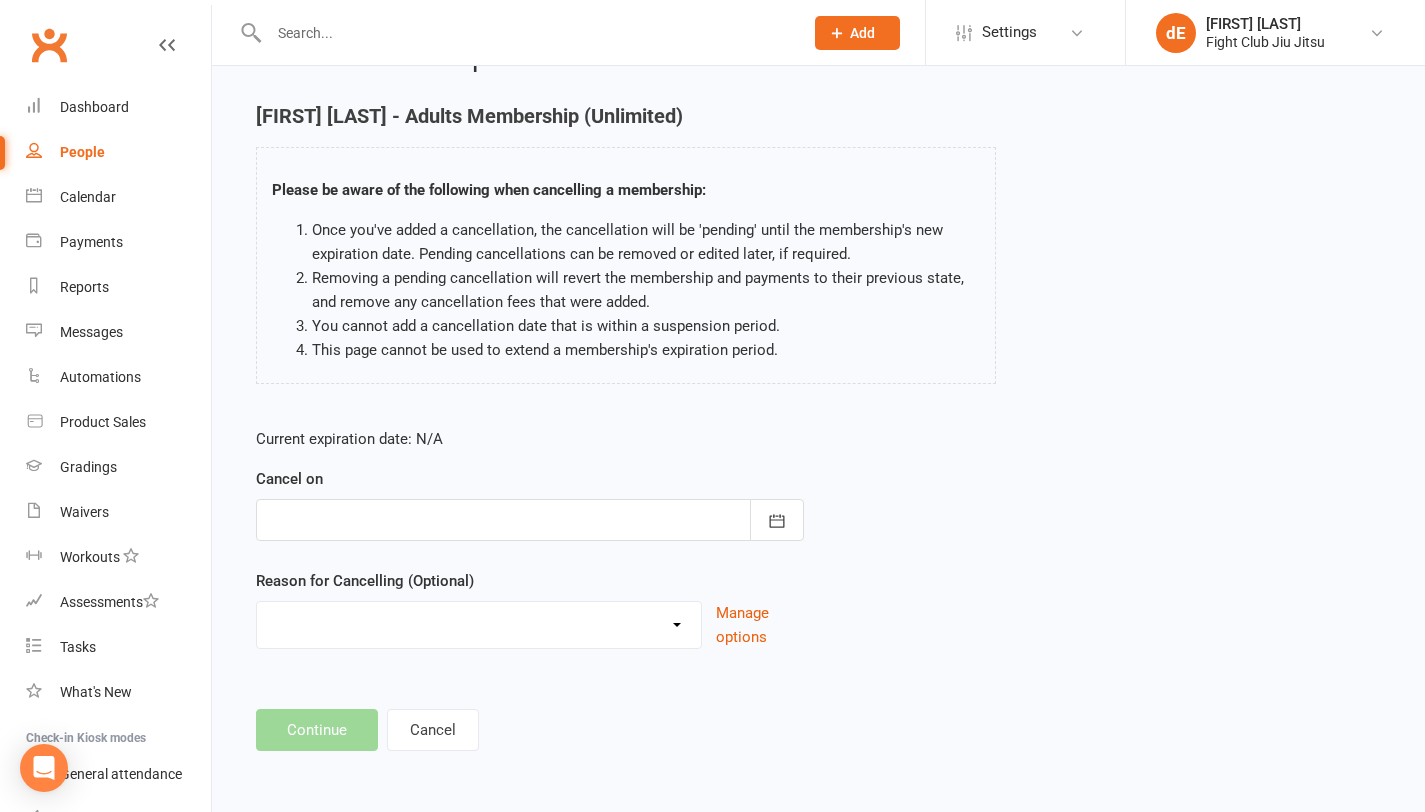 scroll, scrollTop: 0, scrollLeft: 0, axis: both 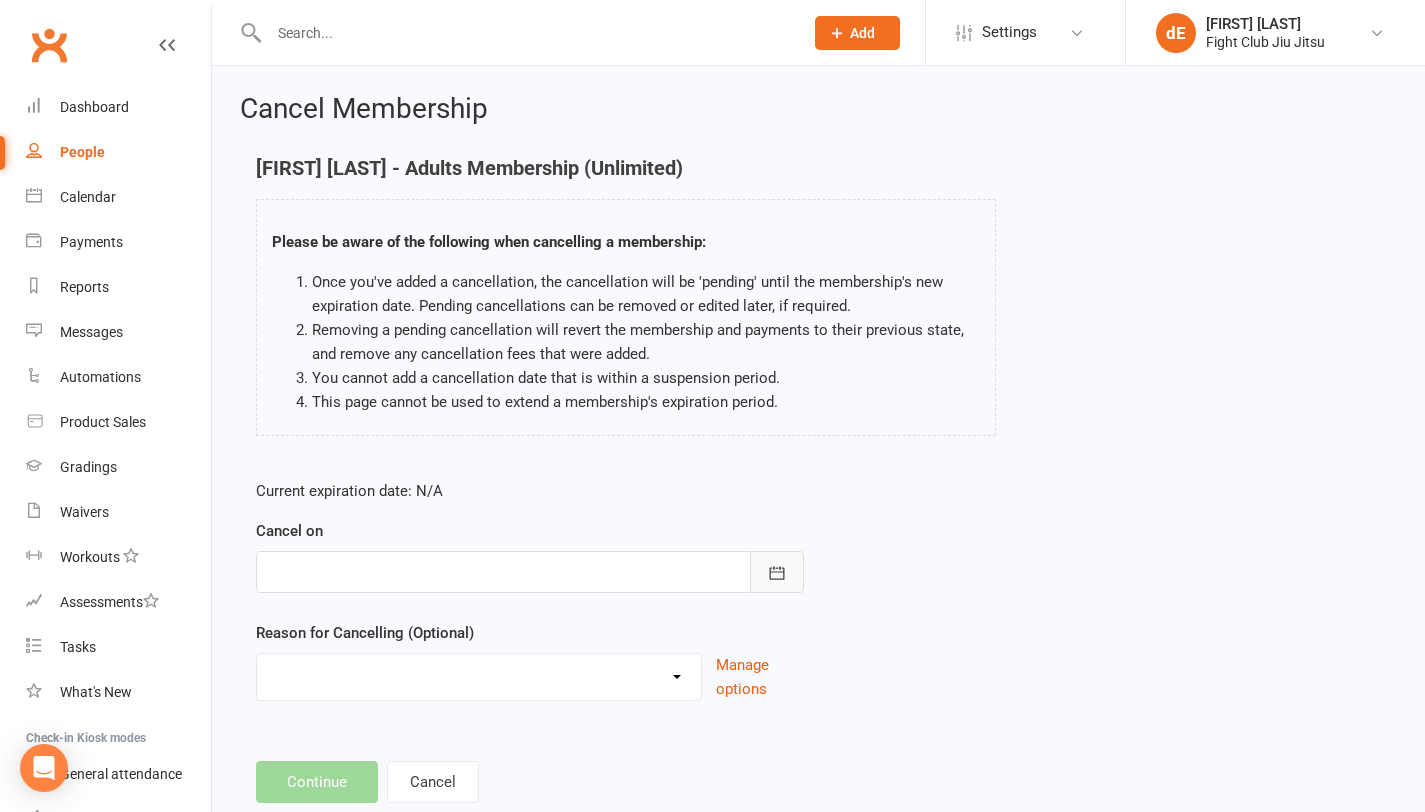 click 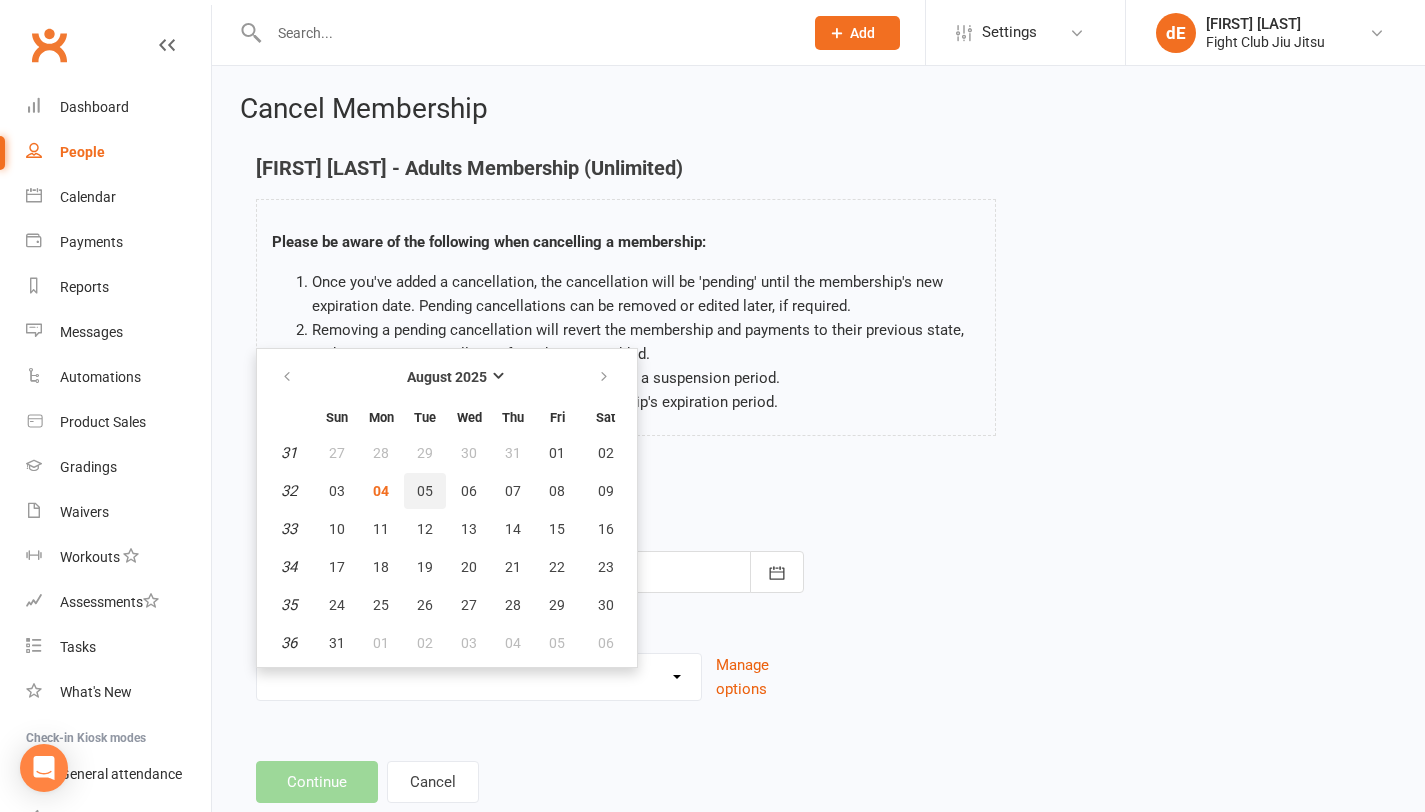 click on "05" at bounding box center [425, 491] 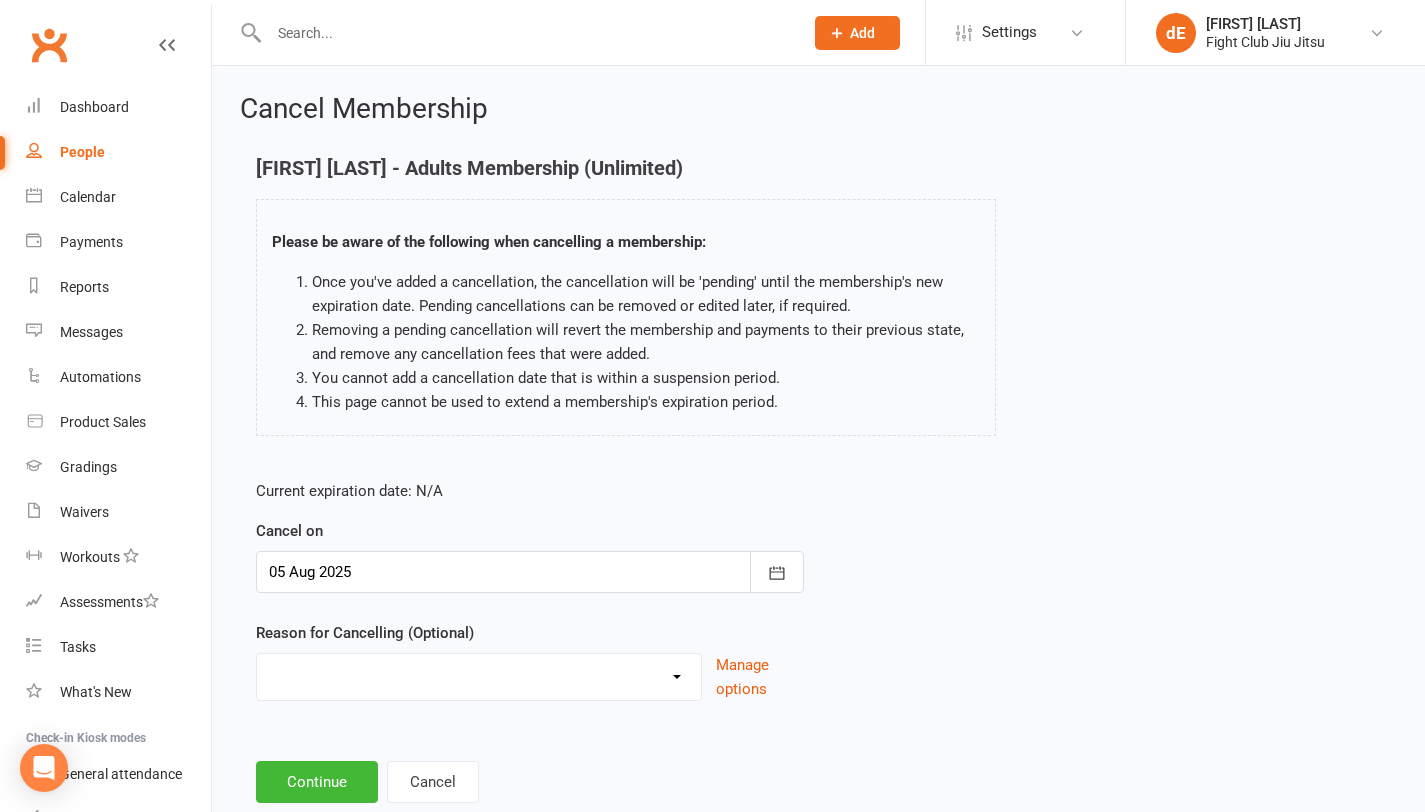 scroll, scrollTop: 52, scrollLeft: 0, axis: vertical 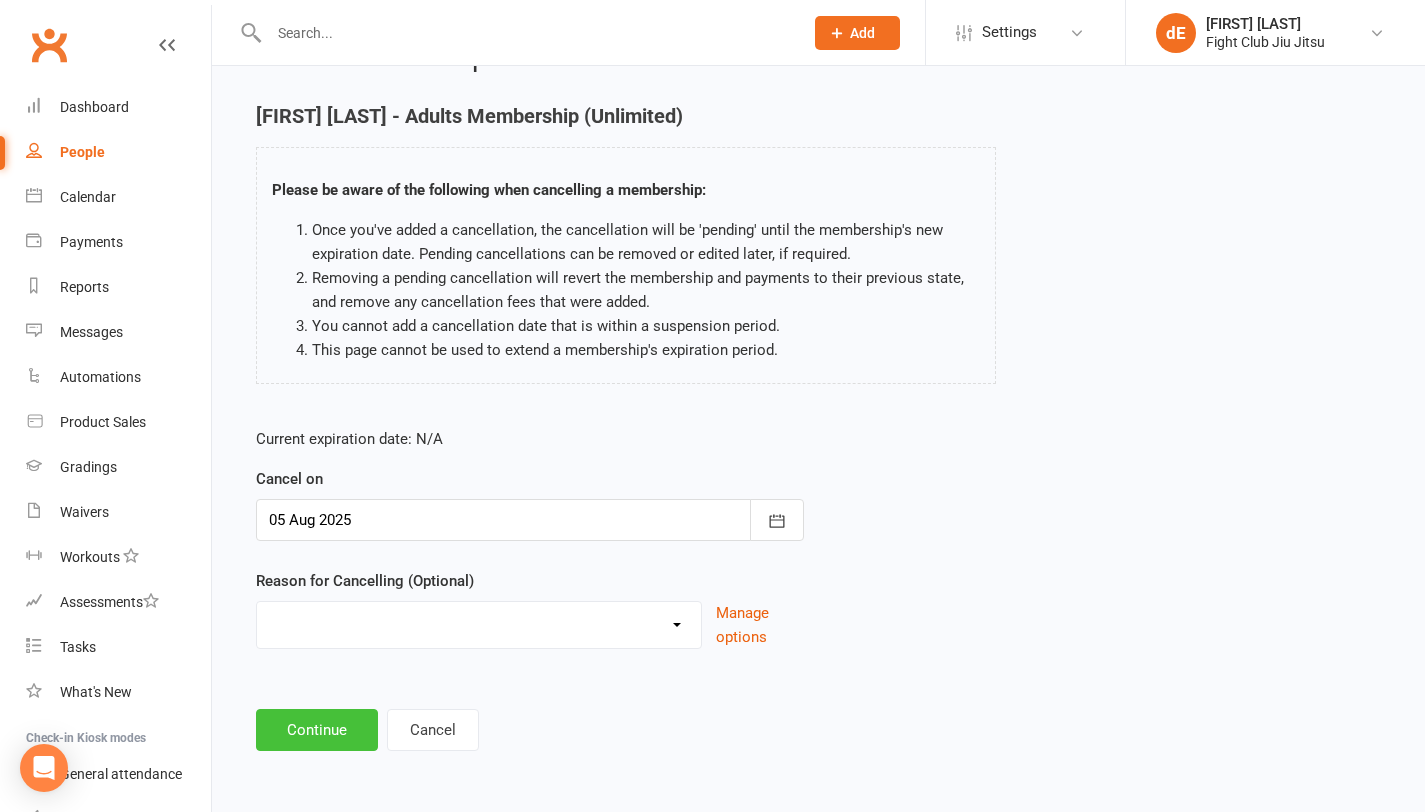 click on "Continue" at bounding box center [317, 730] 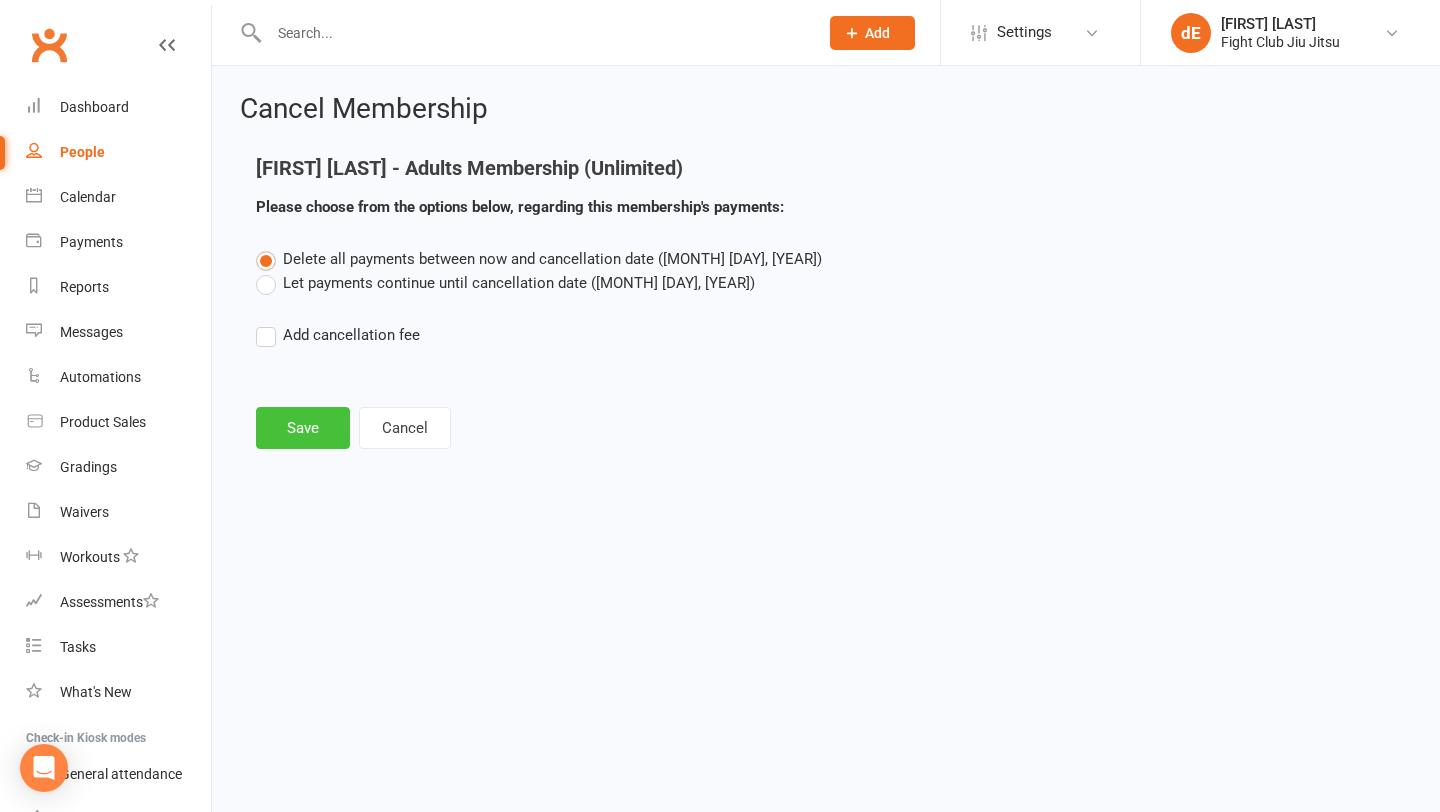 click on "Save" at bounding box center (303, 428) 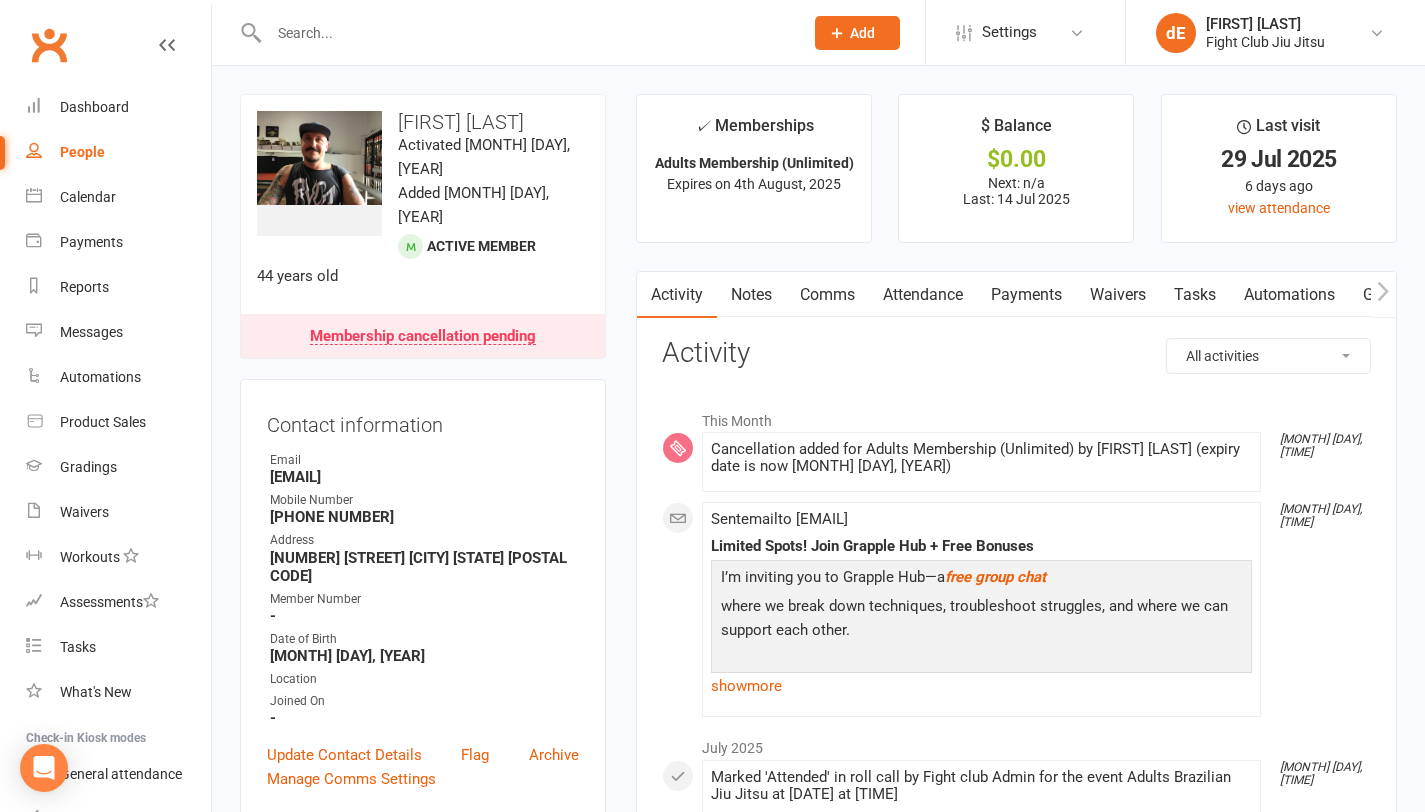 click at bounding box center (526, 33) 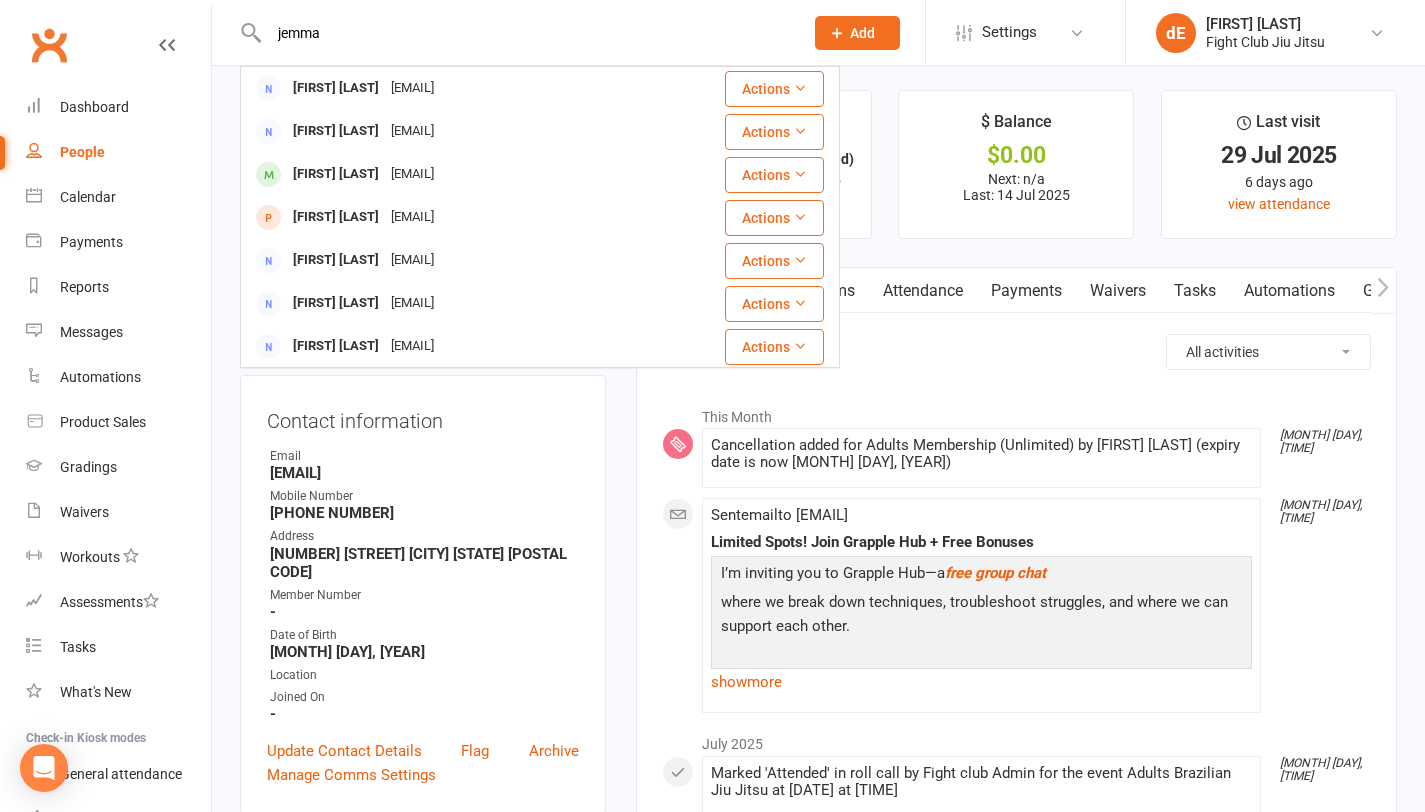scroll, scrollTop: 0, scrollLeft: 0, axis: both 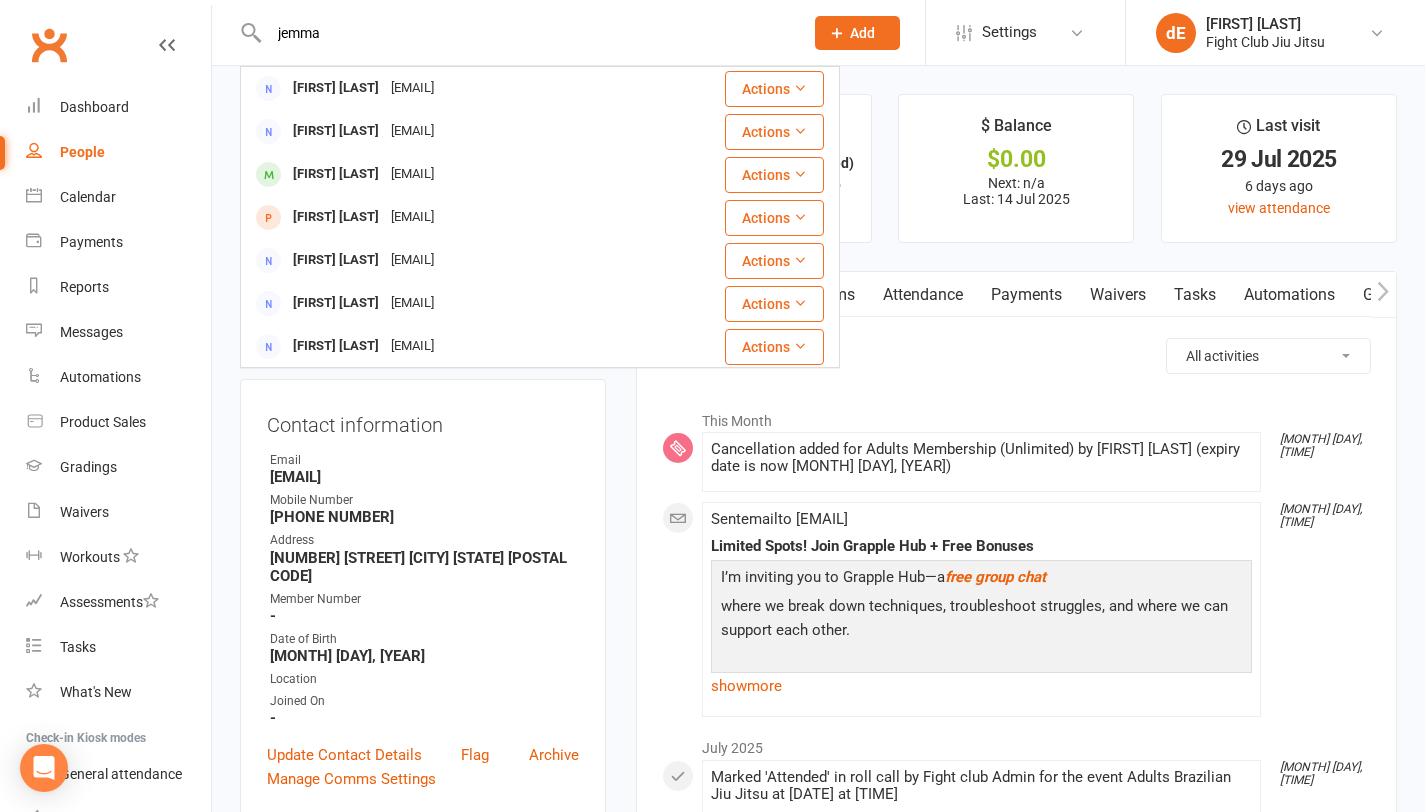 click on "jemma" at bounding box center (526, 33) 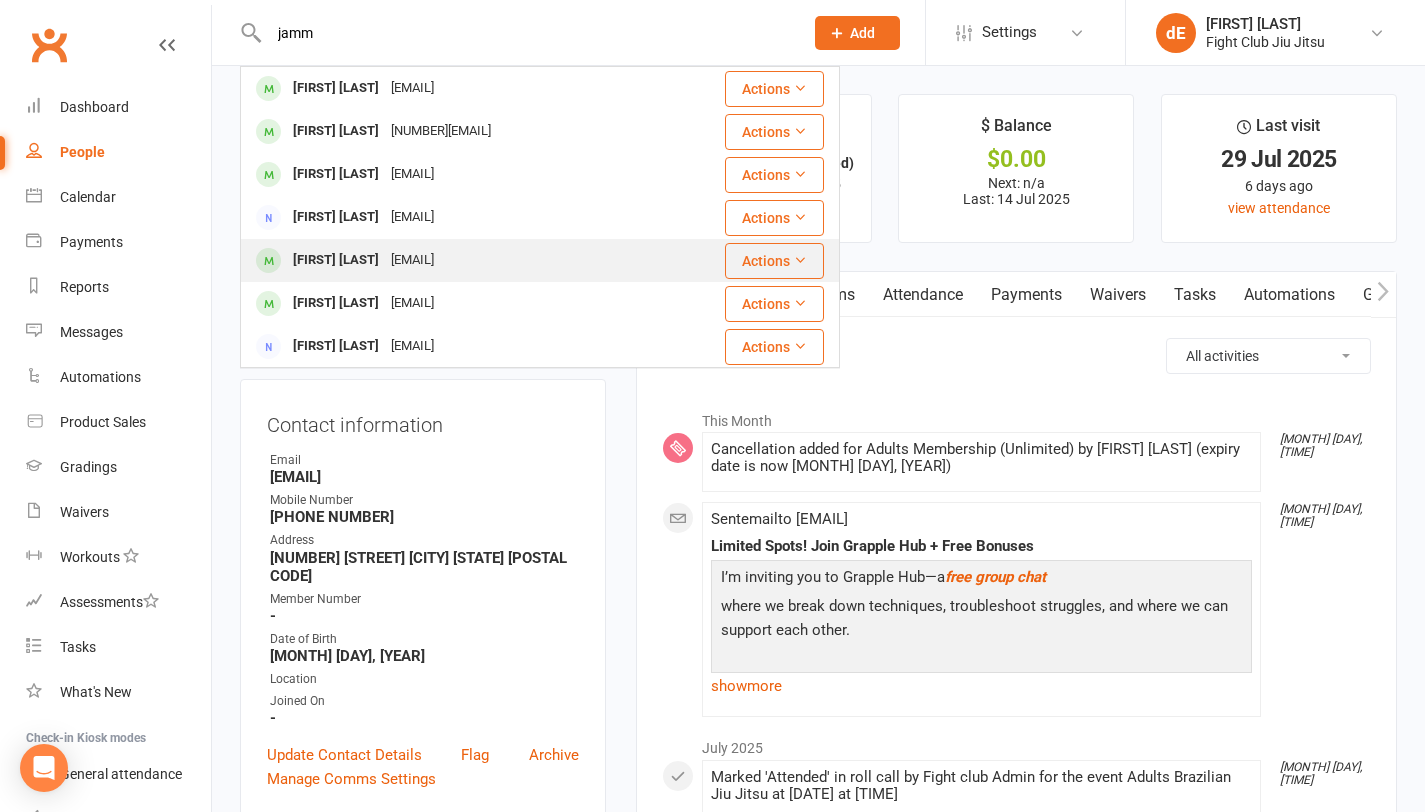 scroll, scrollTop: 173, scrollLeft: 0, axis: vertical 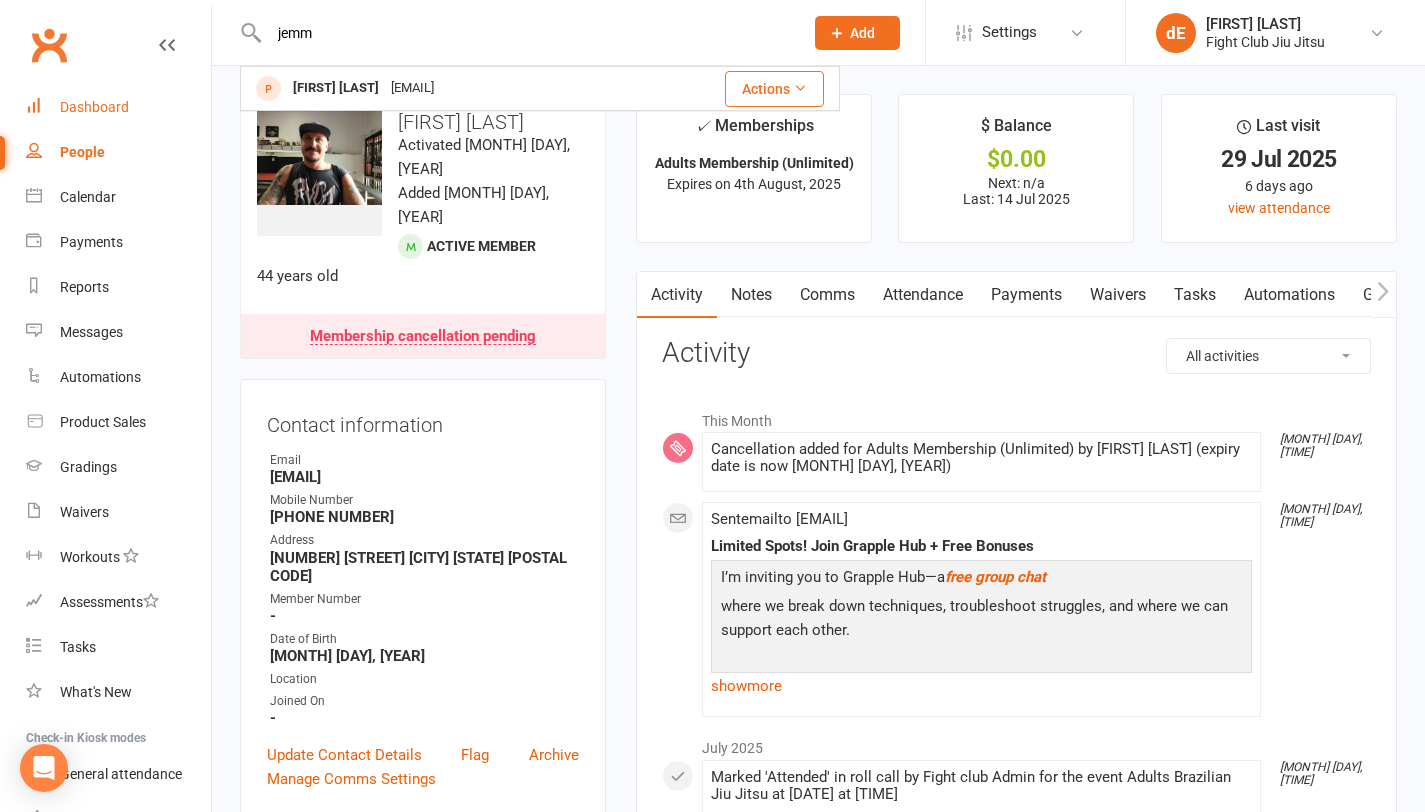type on "jemm" 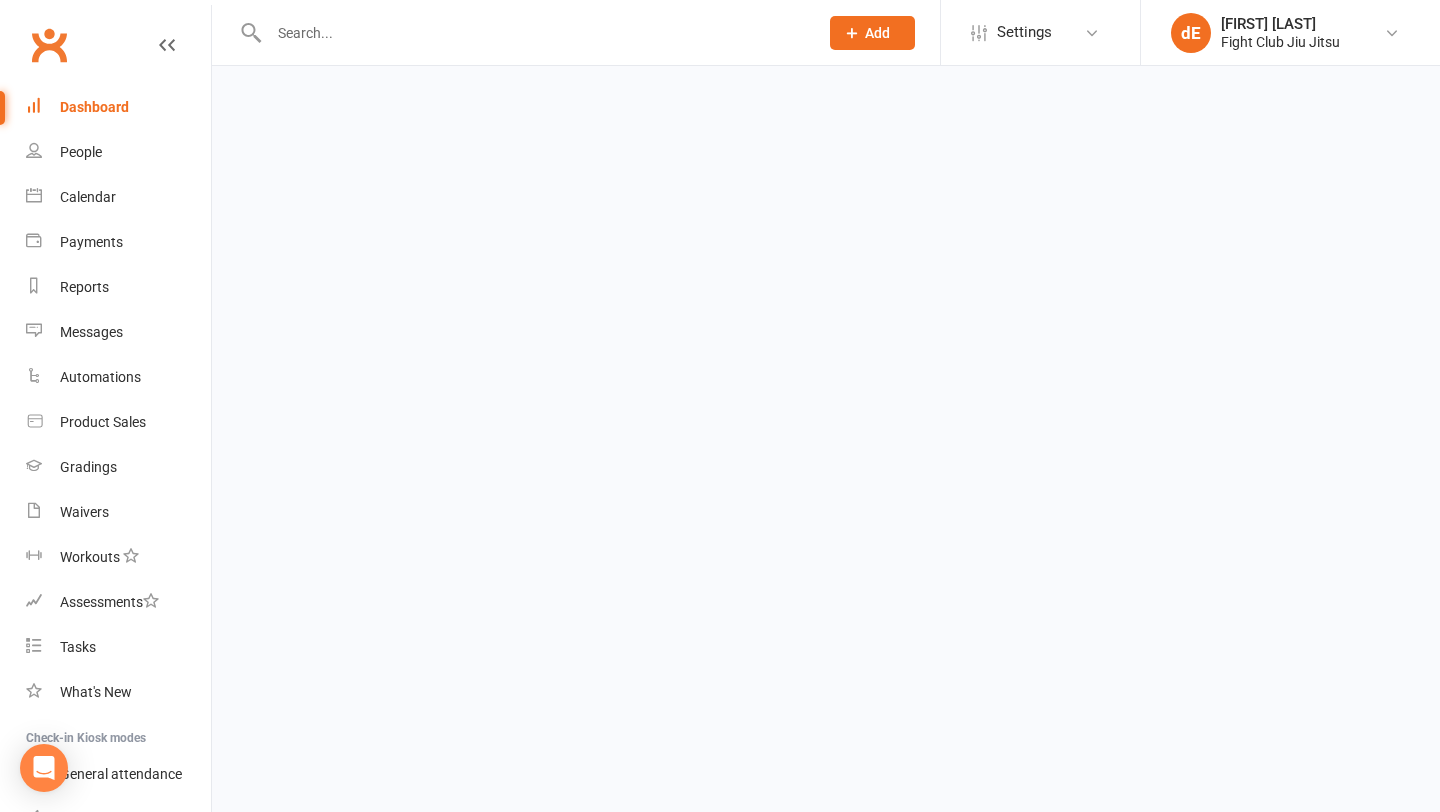click on "Dashboard" at bounding box center (94, 107) 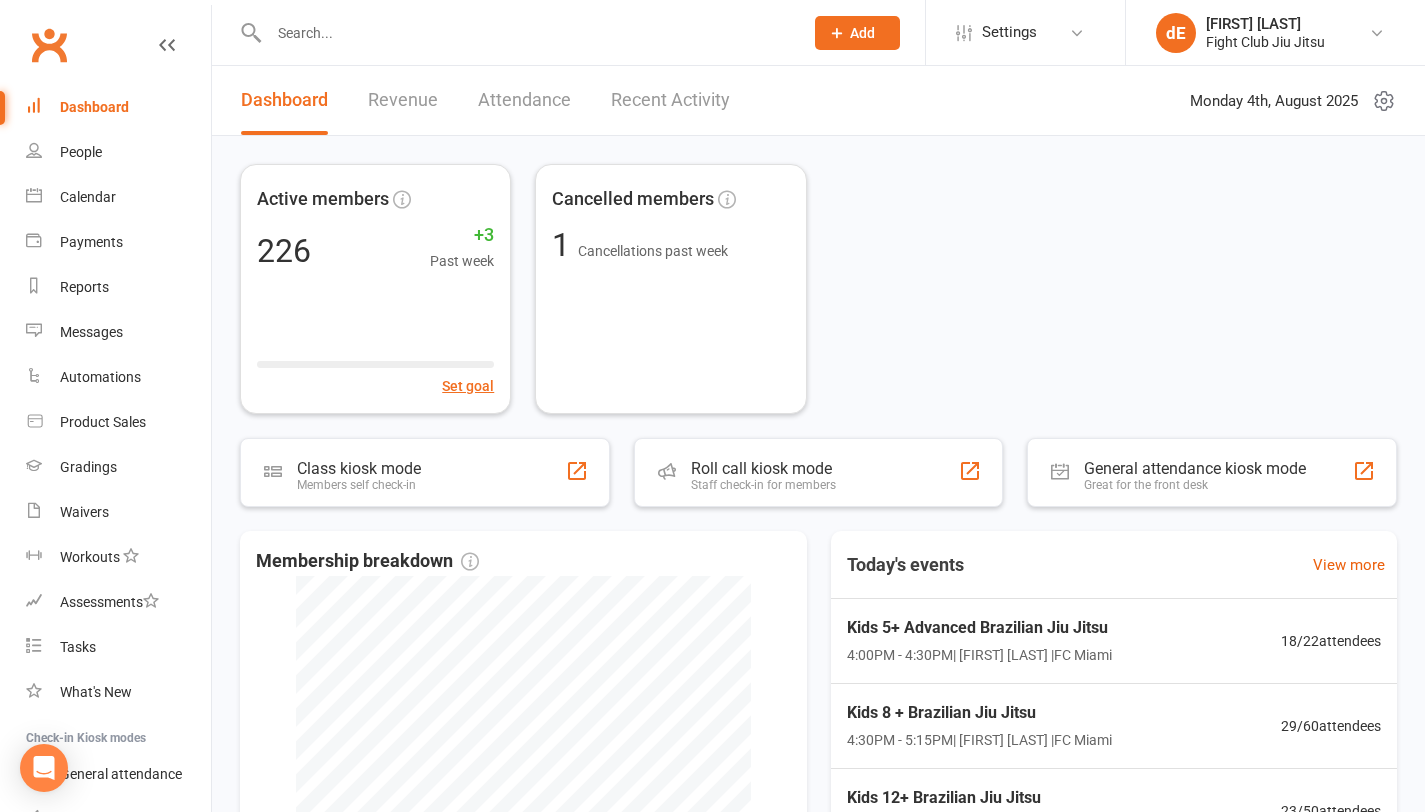 click on "Dashboard" at bounding box center (94, 107) 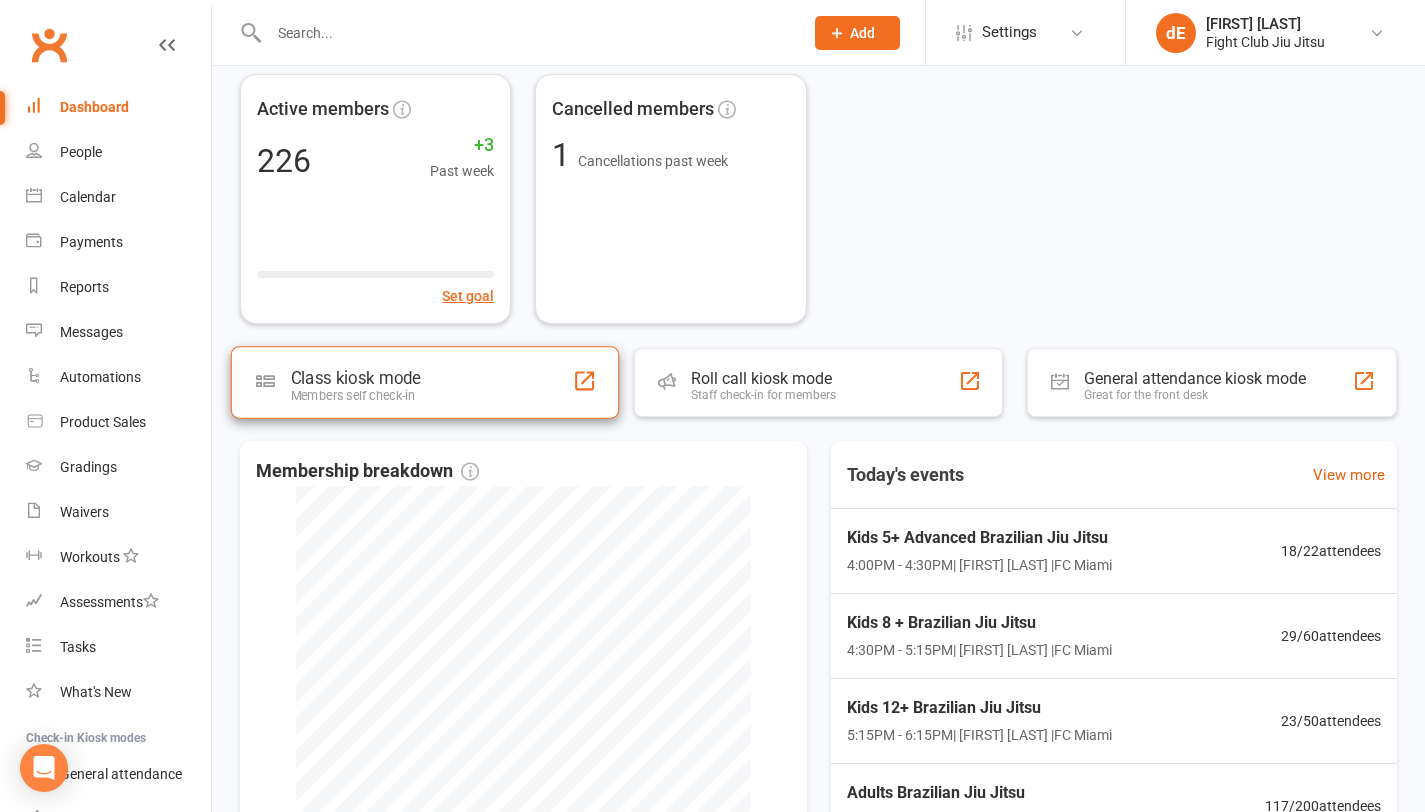 scroll, scrollTop: 0, scrollLeft: 0, axis: both 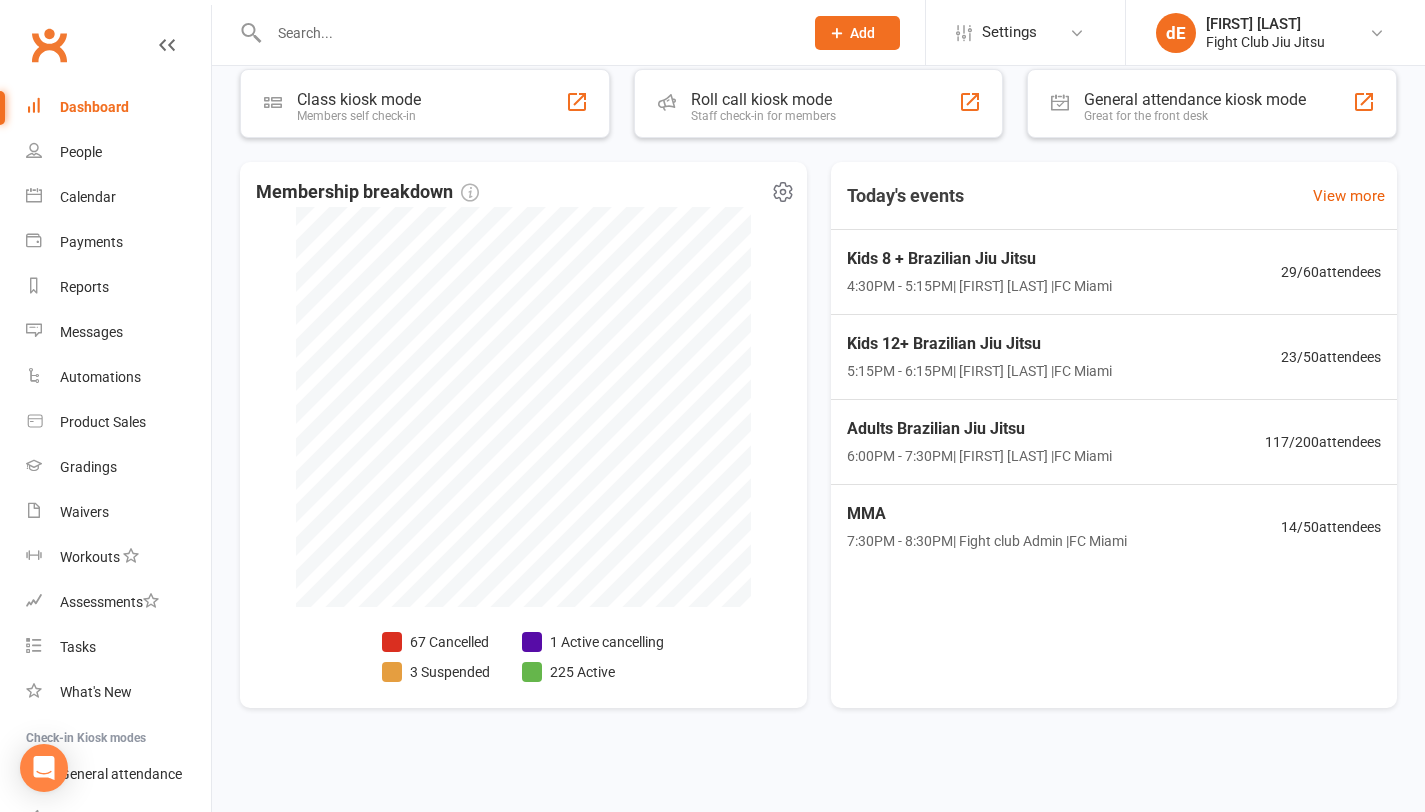 click on "67 Cancelled" at bounding box center (436, 642) 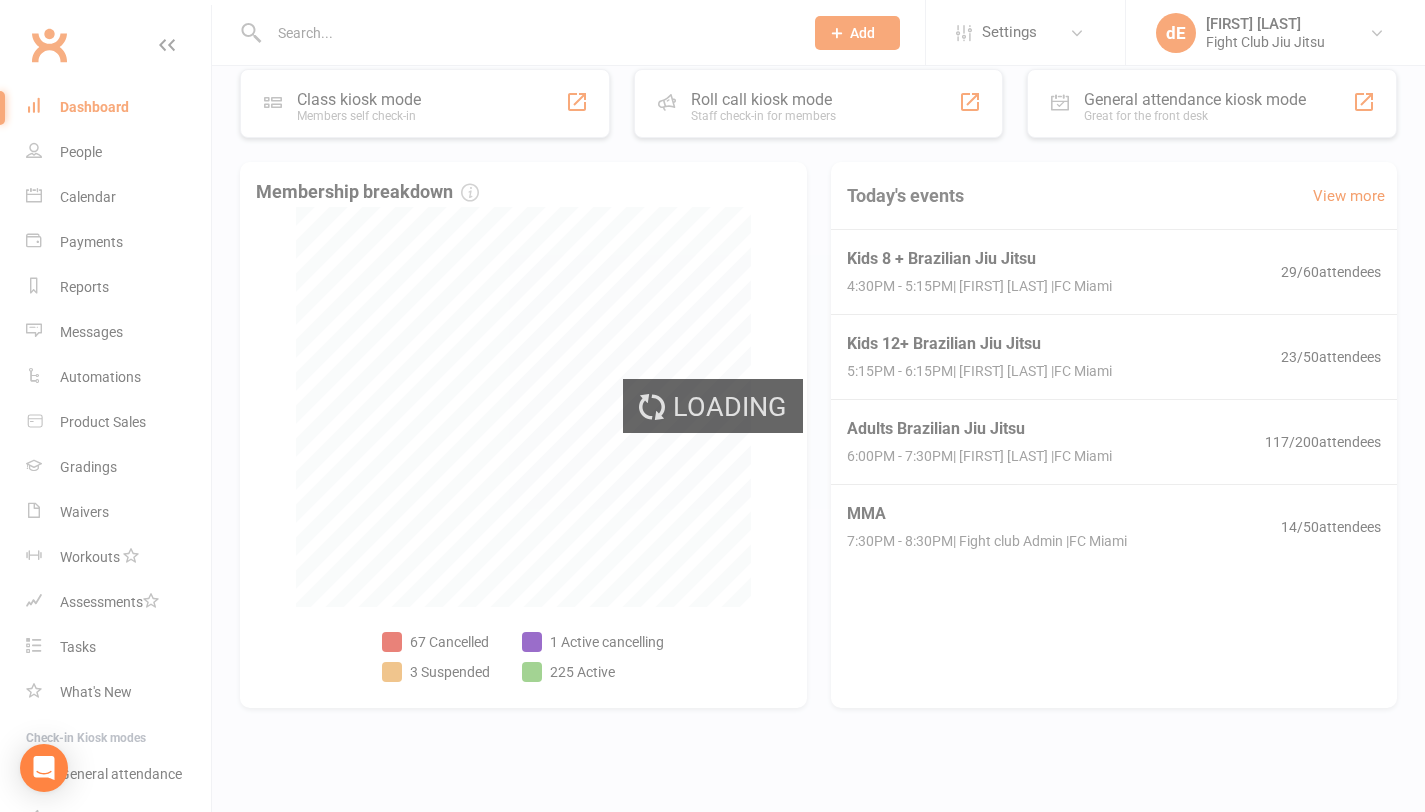 select on "no_trial" 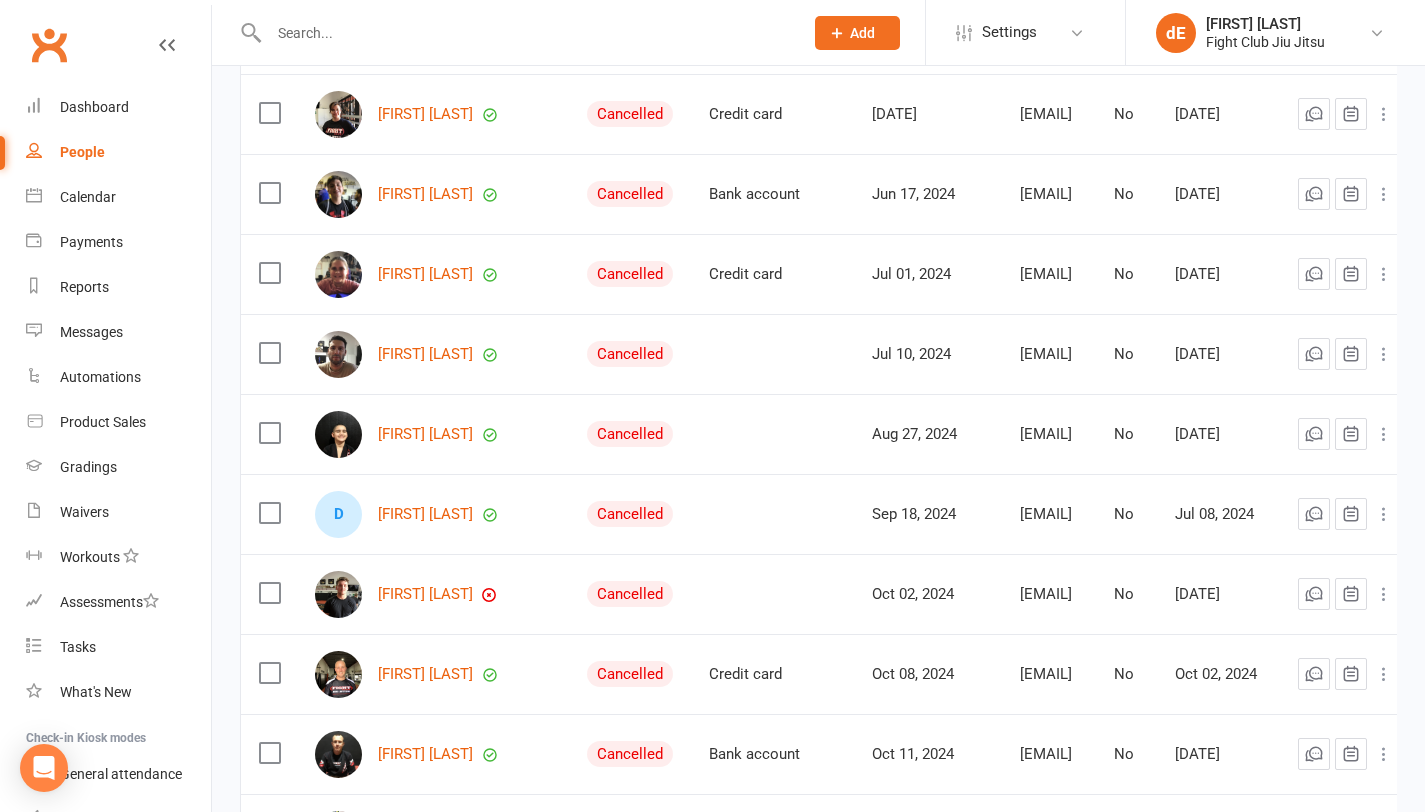 scroll, scrollTop: 682, scrollLeft: 0, axis: vertical 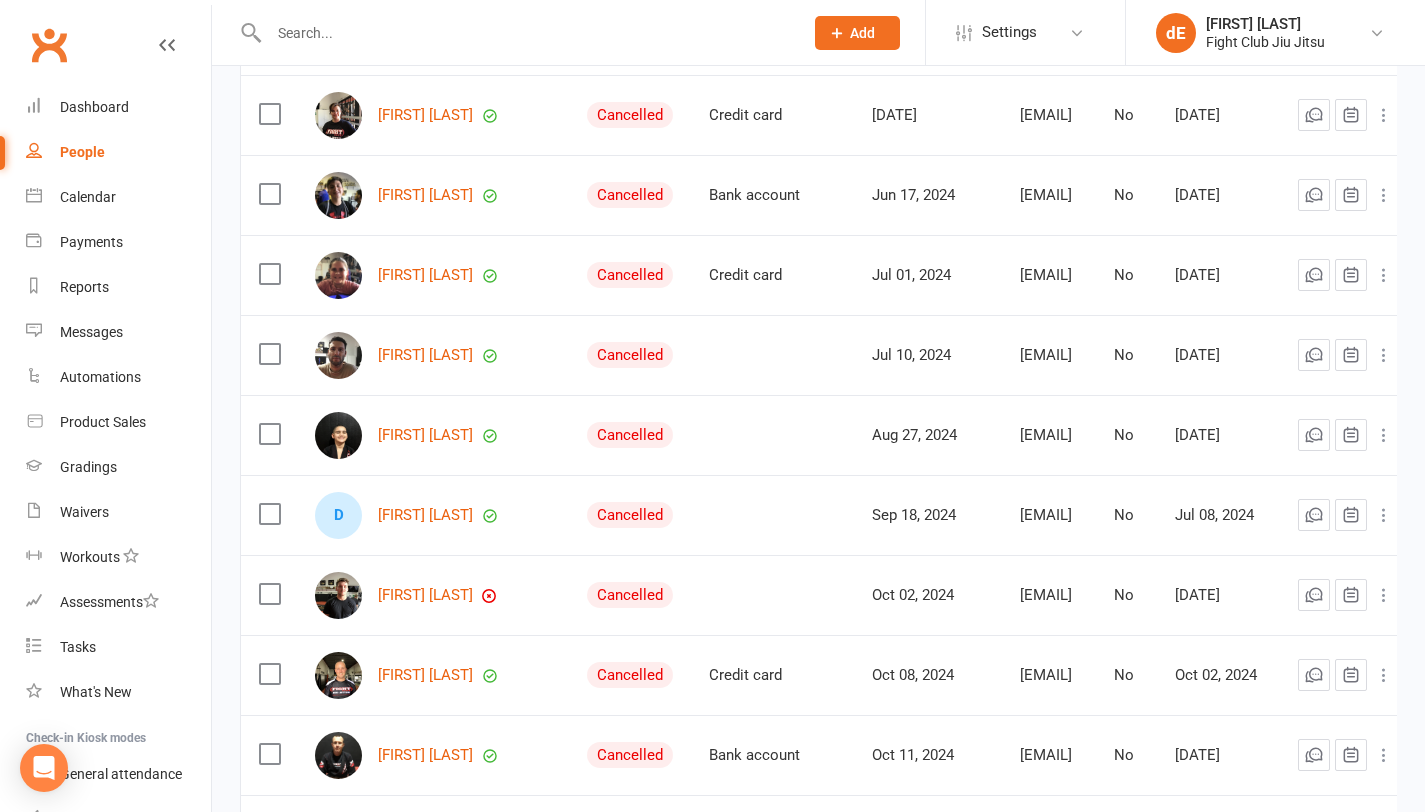 click on "[FIRST] [LAST]" at bounding box center (433, 675) 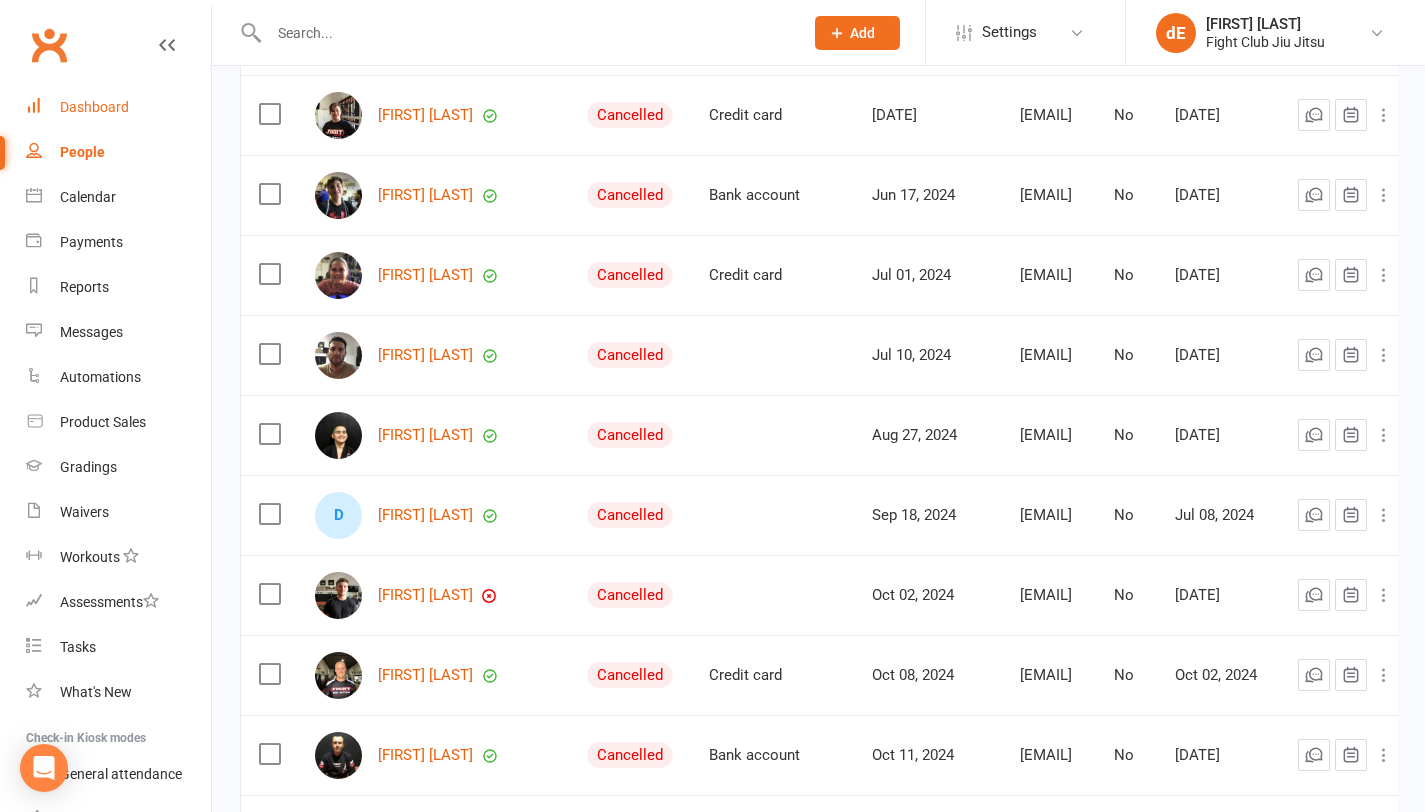 click on "Dashboard" at bounding box center [94, 107] 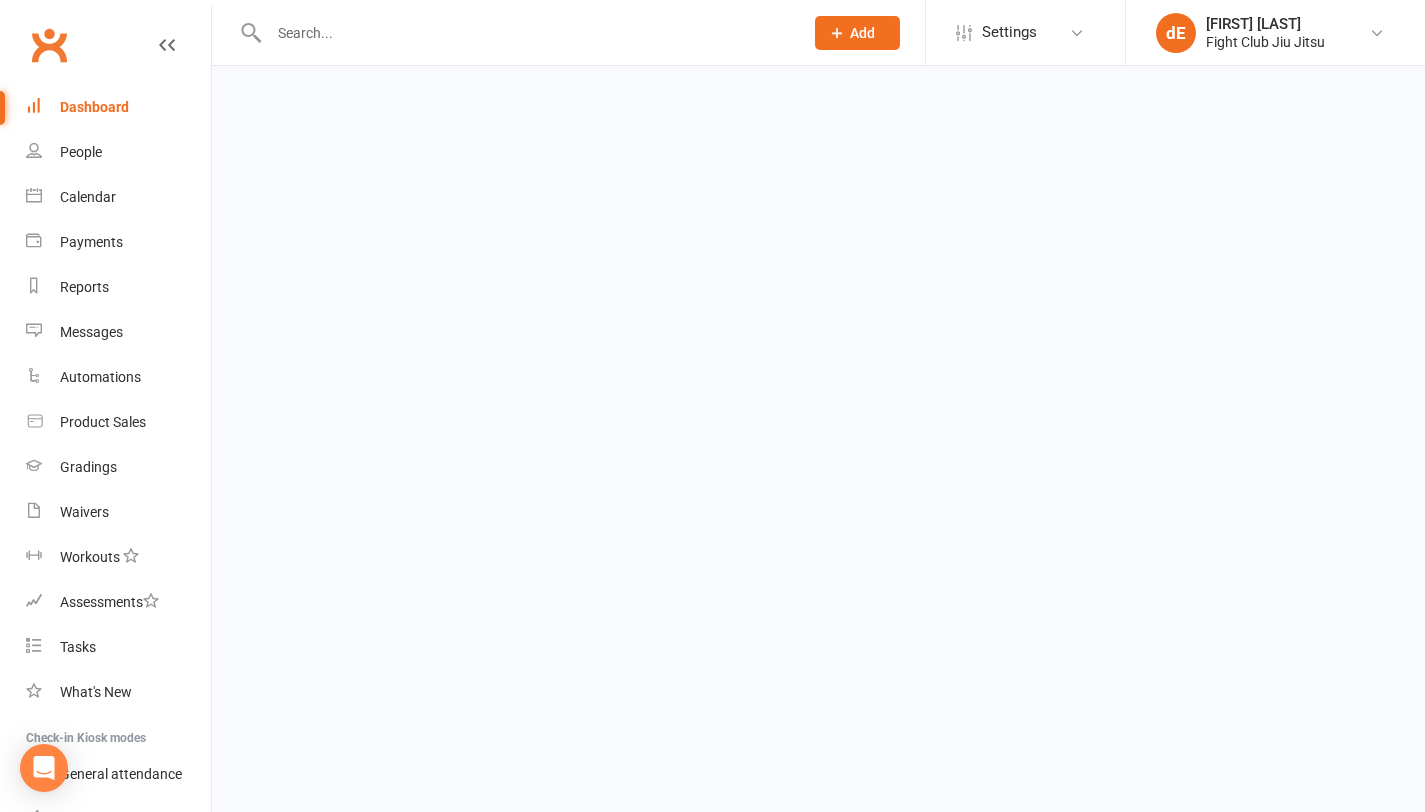 scroll, scrollTop: 0, scrollLeft: 0, axis: both 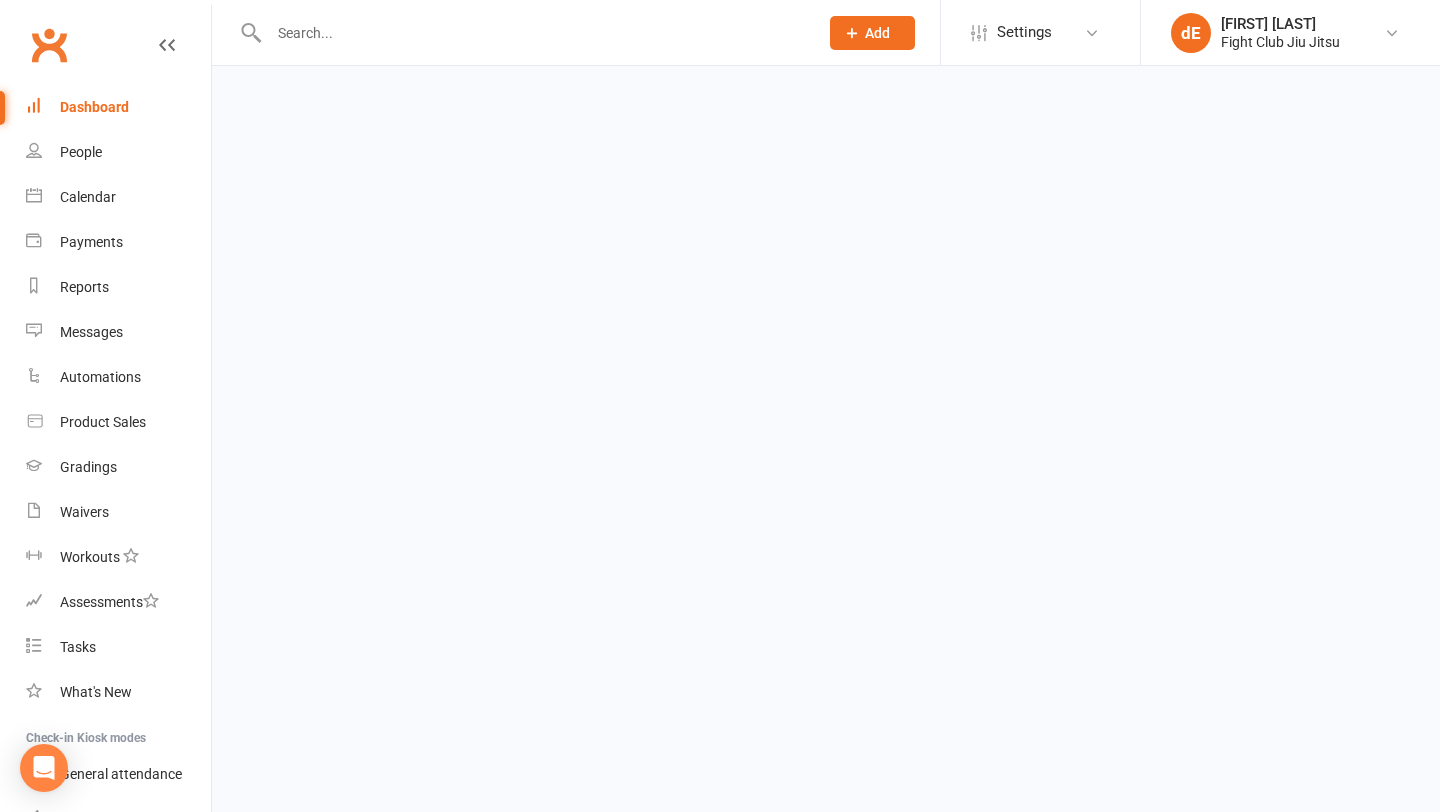 click on "Dashboard" at bounding box center [94, 107] 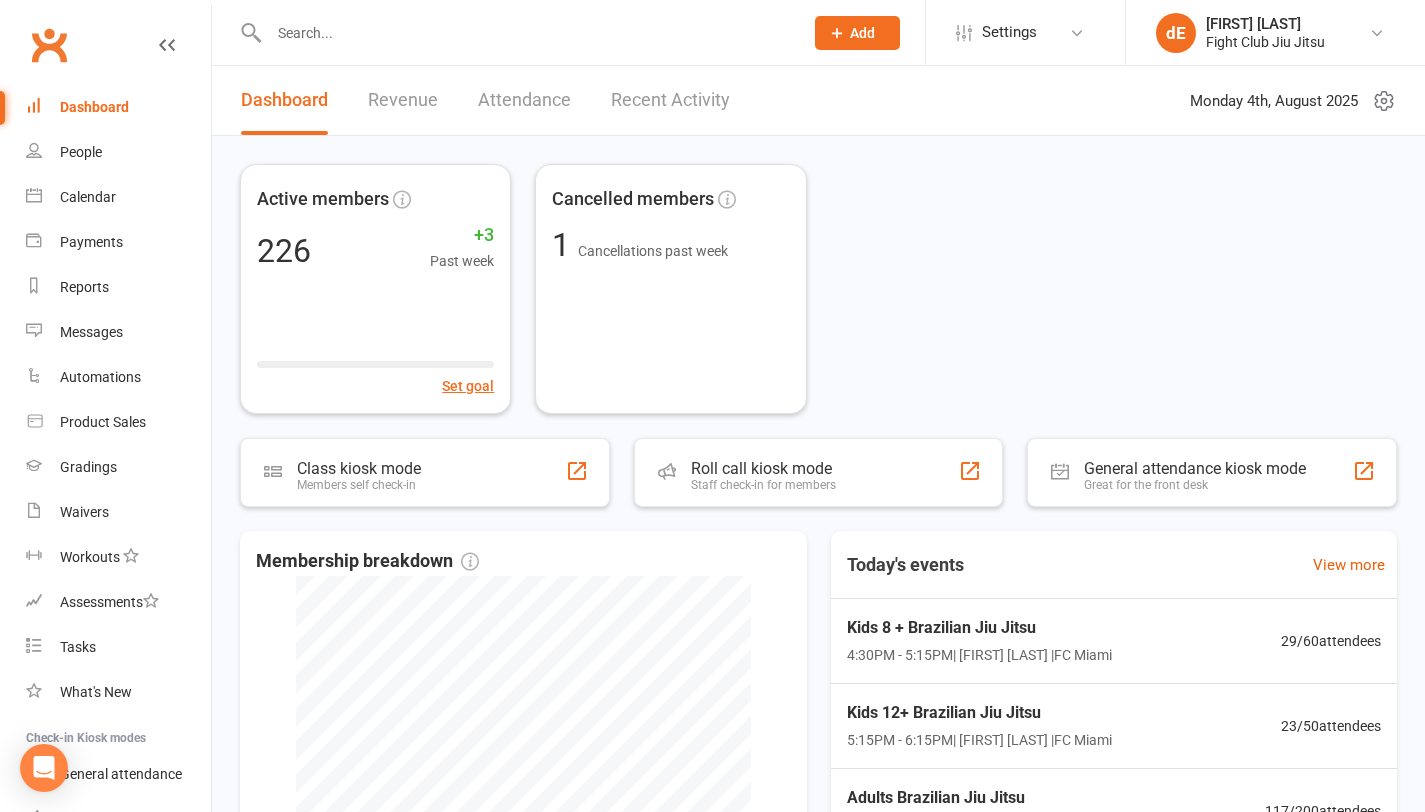 click on "Dashboard" at bounding box center (94, 107) 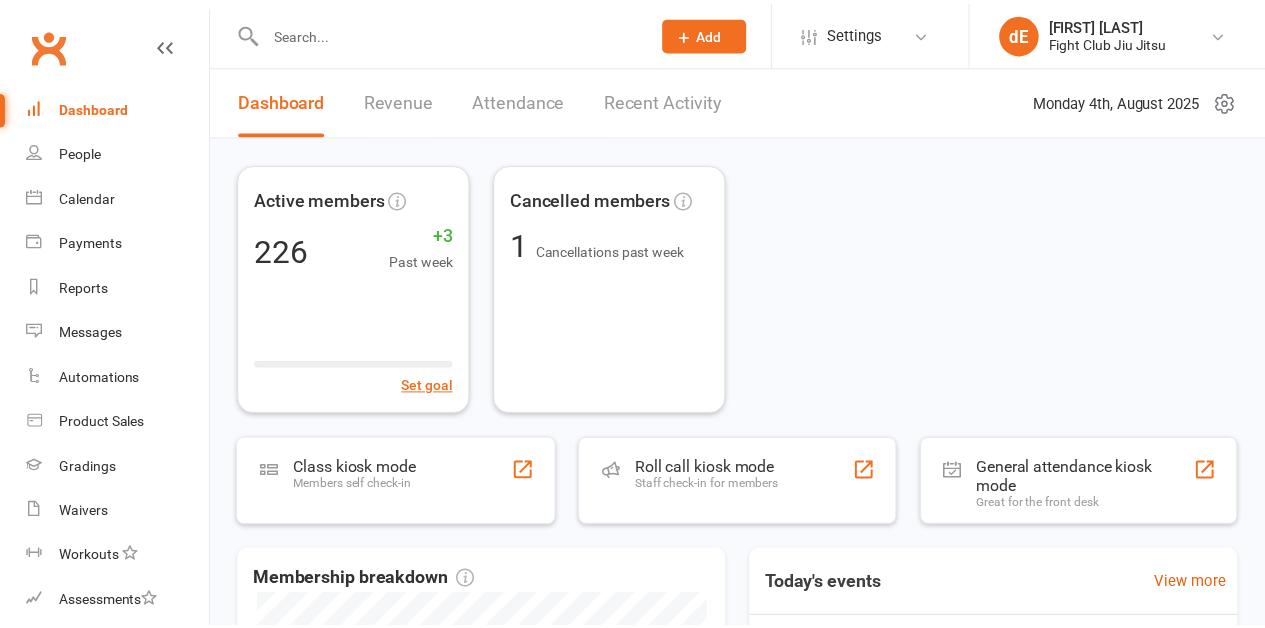 scroll, scrollTop: 0, scrollLeft: 0, axis: both 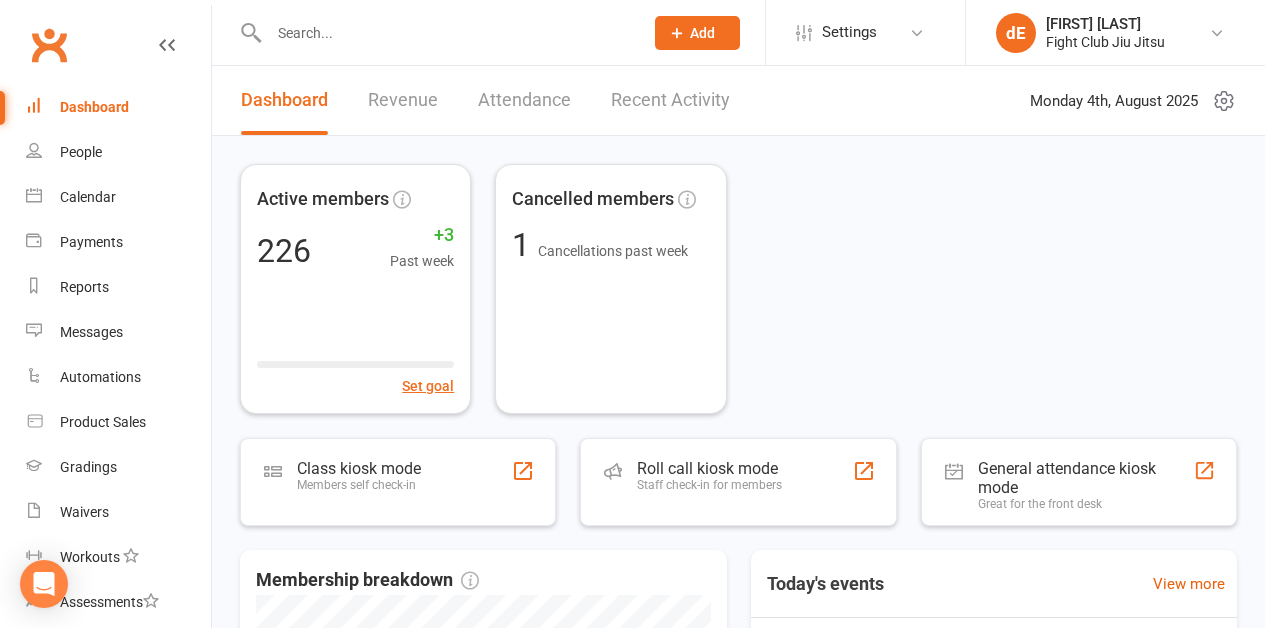 click on "Dashboard" at bounding box center [94, 107] 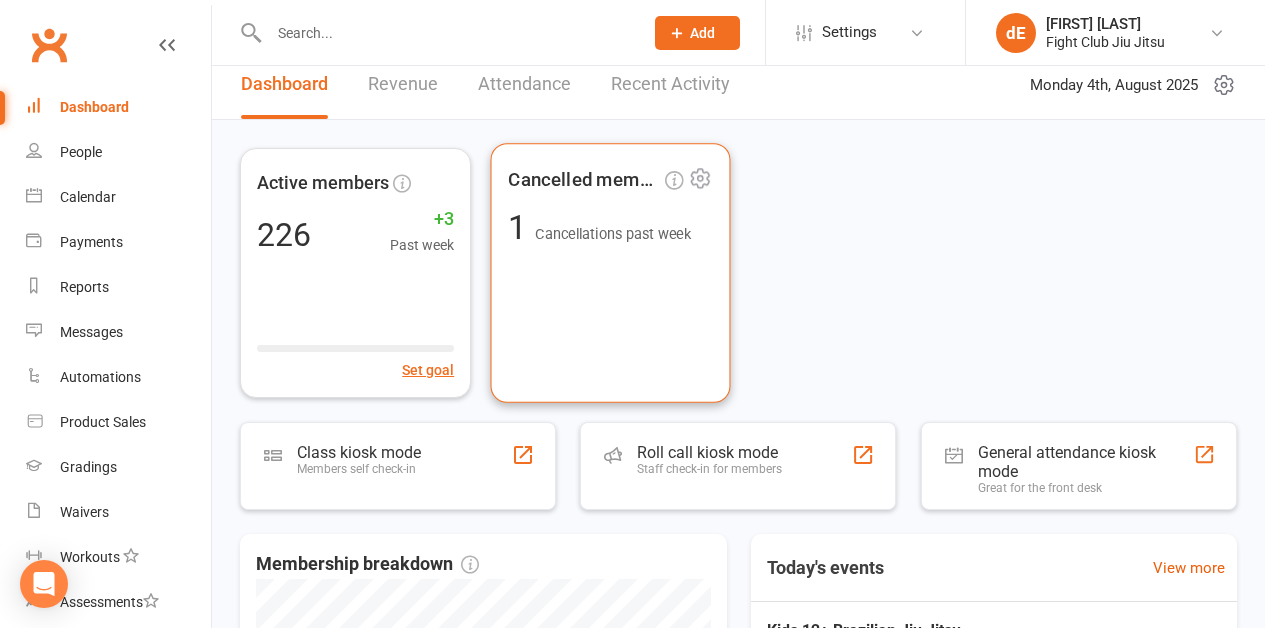 scroll, scrollTop: 0, scrollLeft: 0, axis: both 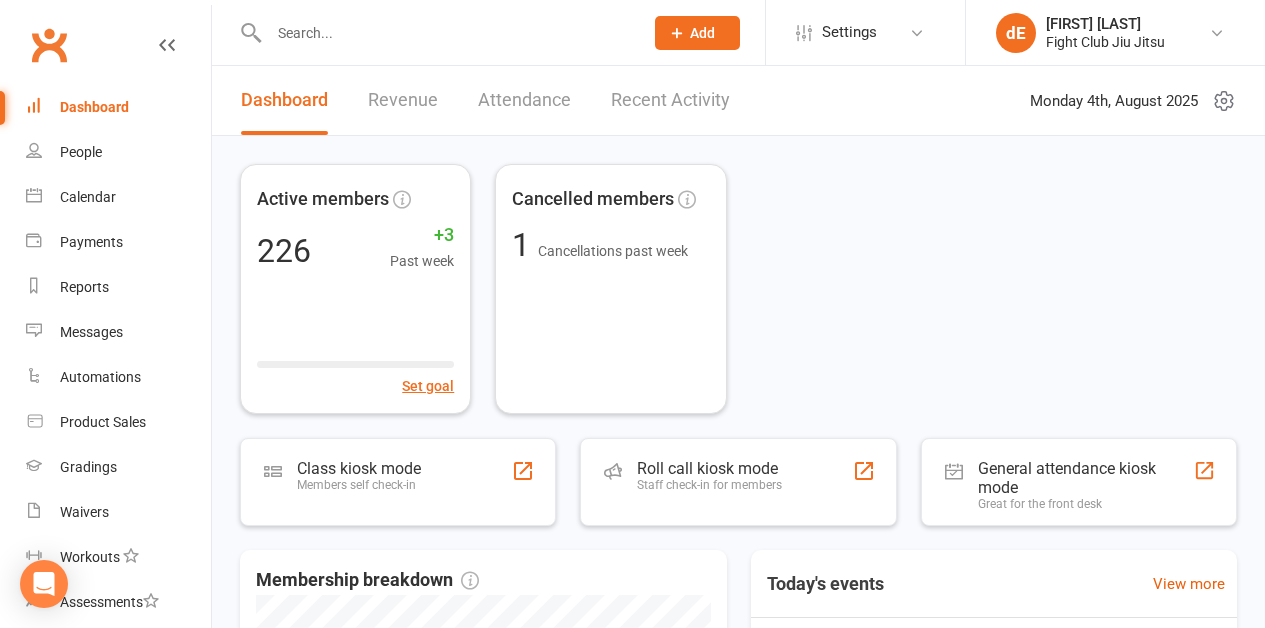 click on "Revenue" at bounding box center (403, 100) 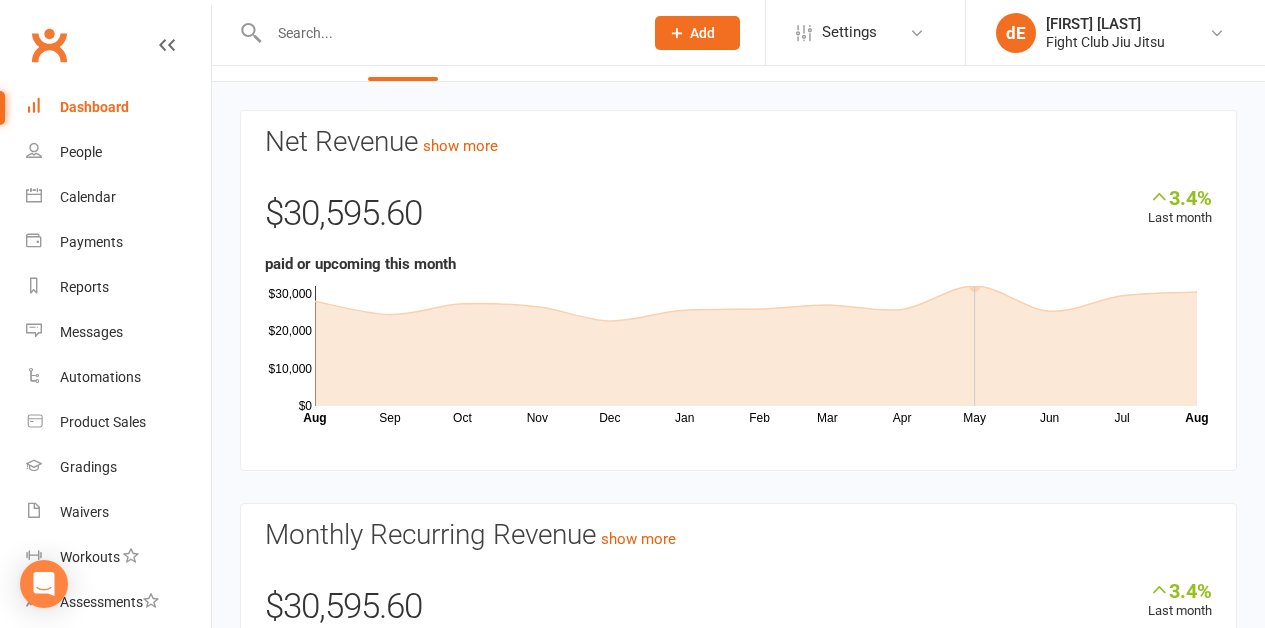 scroll, scrollTop: 53, scrollLeft: 0, axis: vertical 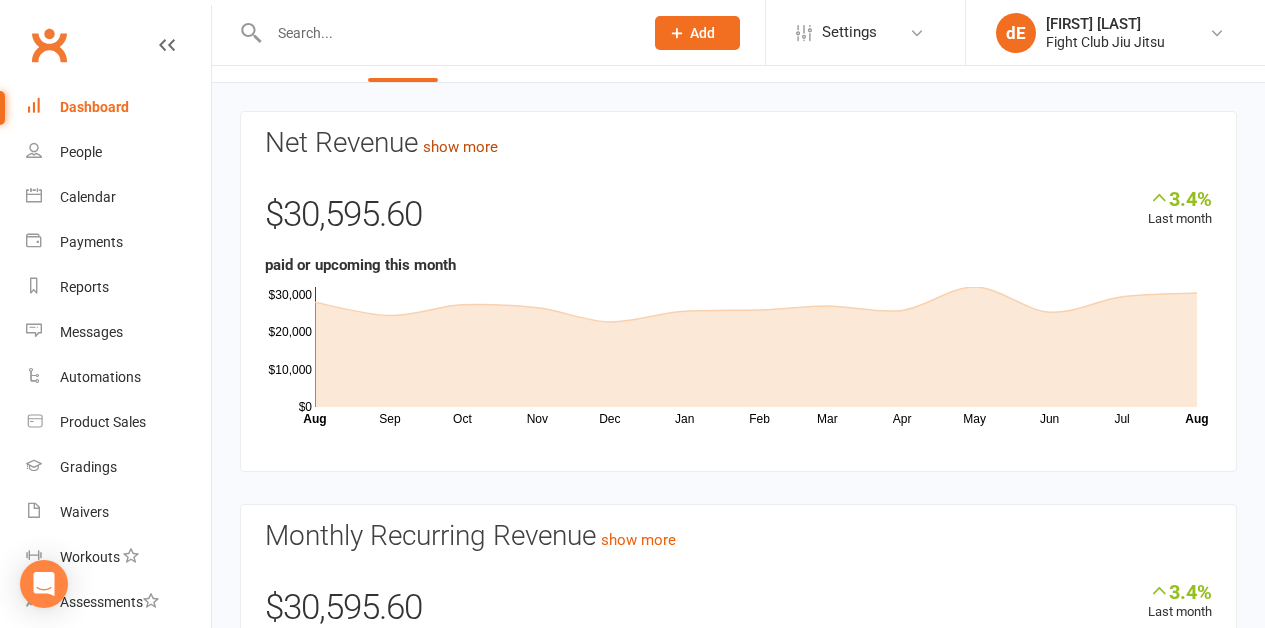 click on "show more" at bounding box center (460, 147) 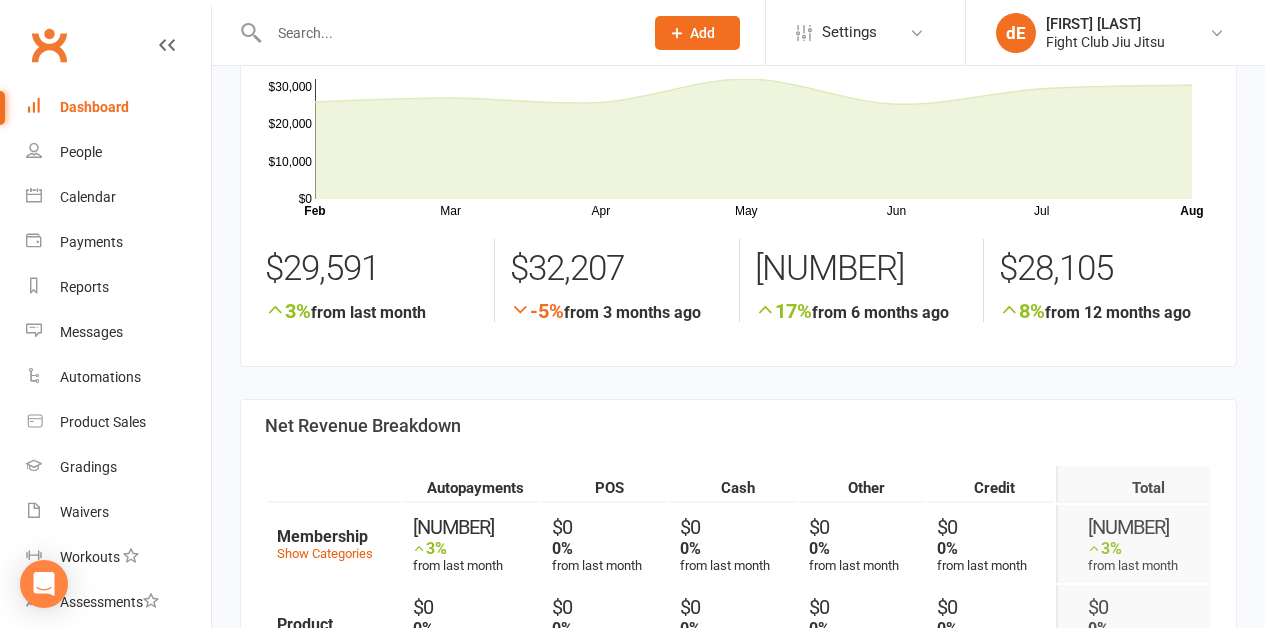 scroll, scrollTop: 0, scrollLeft: 0, axis: both 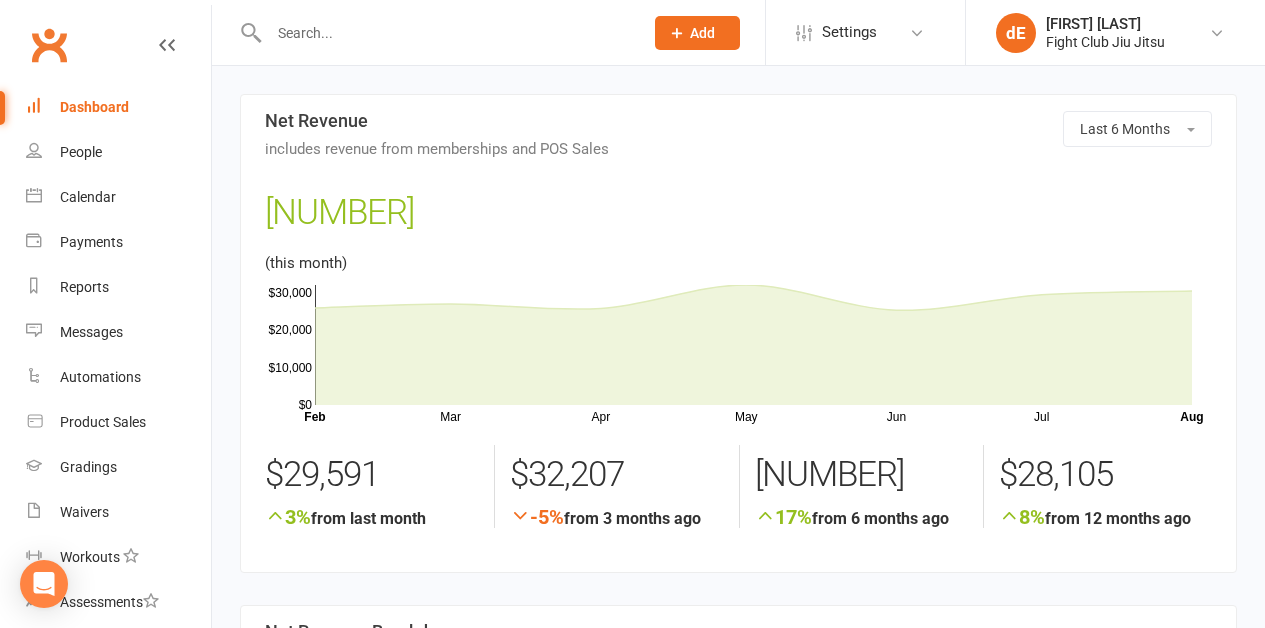 click on "Dashboard" at bounding box center [94, 107] 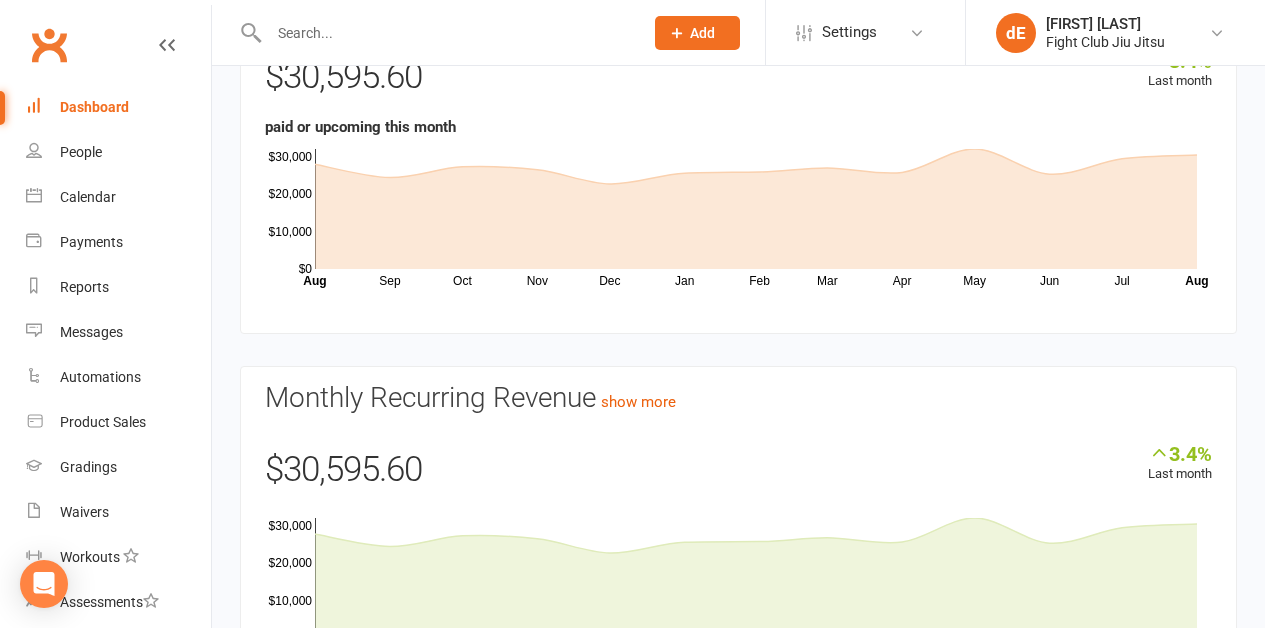 scroll, scrollTop: 0, scrollLeft: 0, axis: both 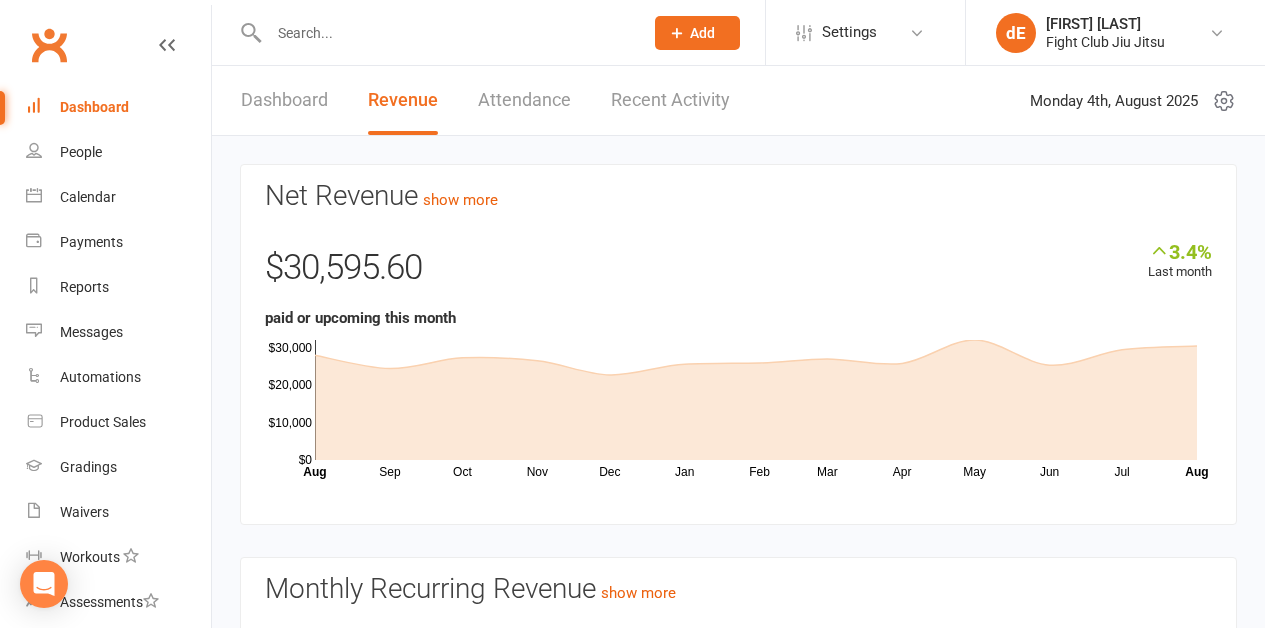 click on "Dashboard" at bounding box center [94, 107] 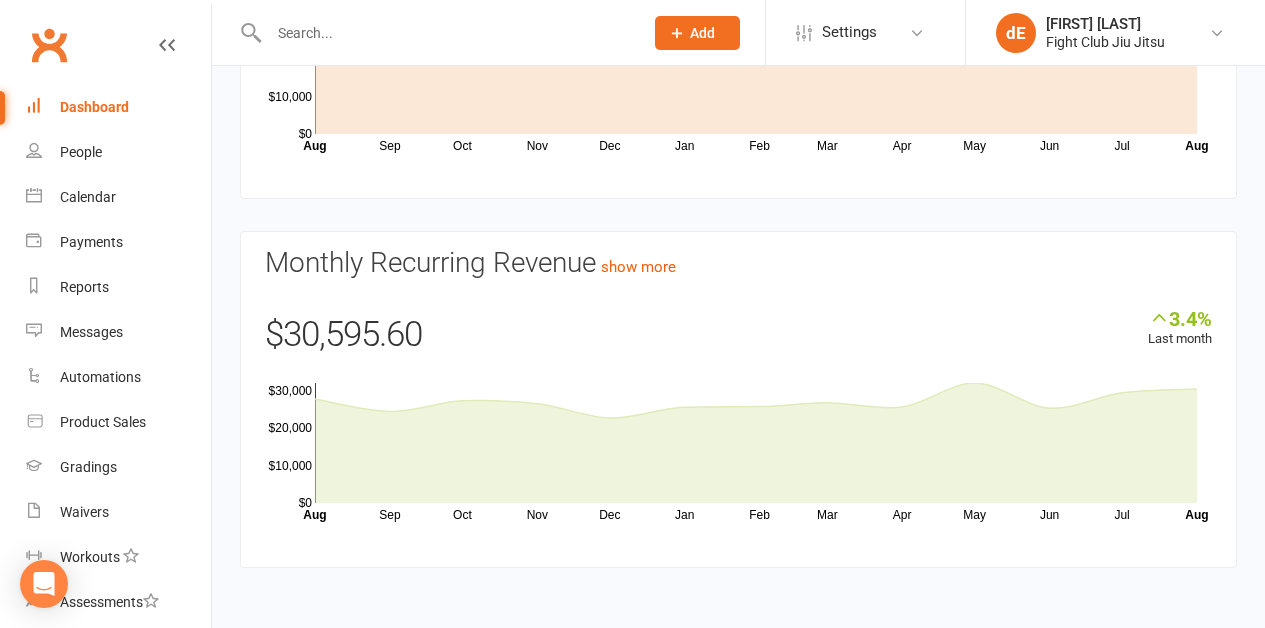 scroll, scrollTop: 0, scrollLeft: 0, axis: both 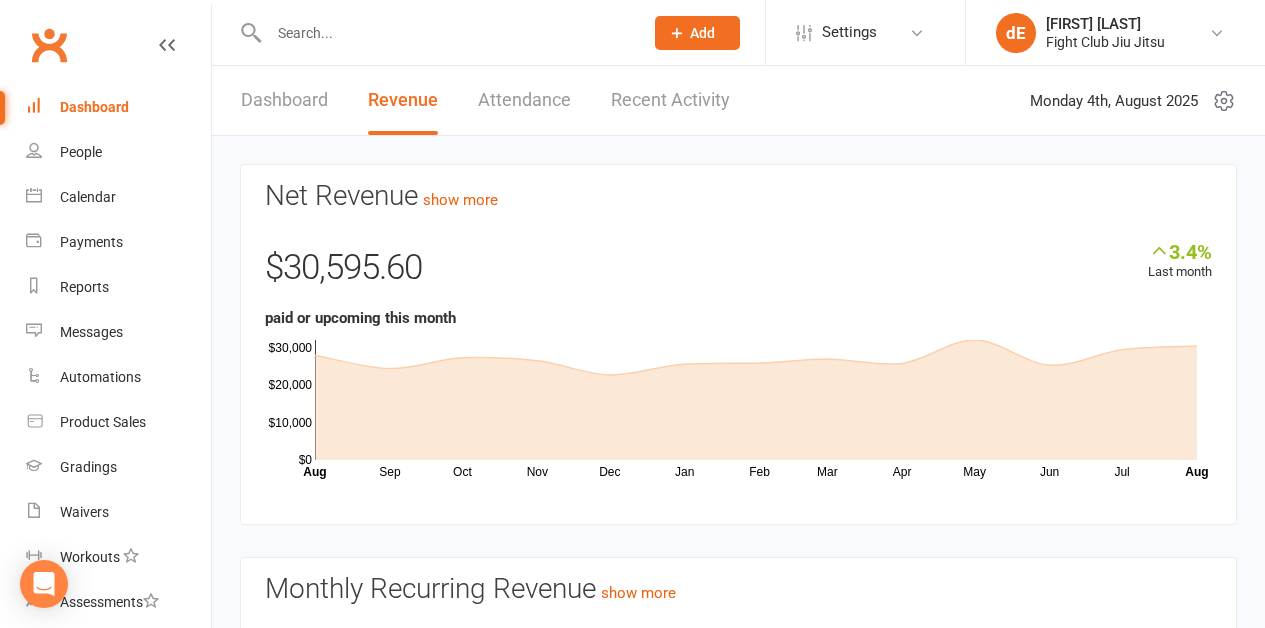 click on "Dashboard" at bounding box center [284, 100] 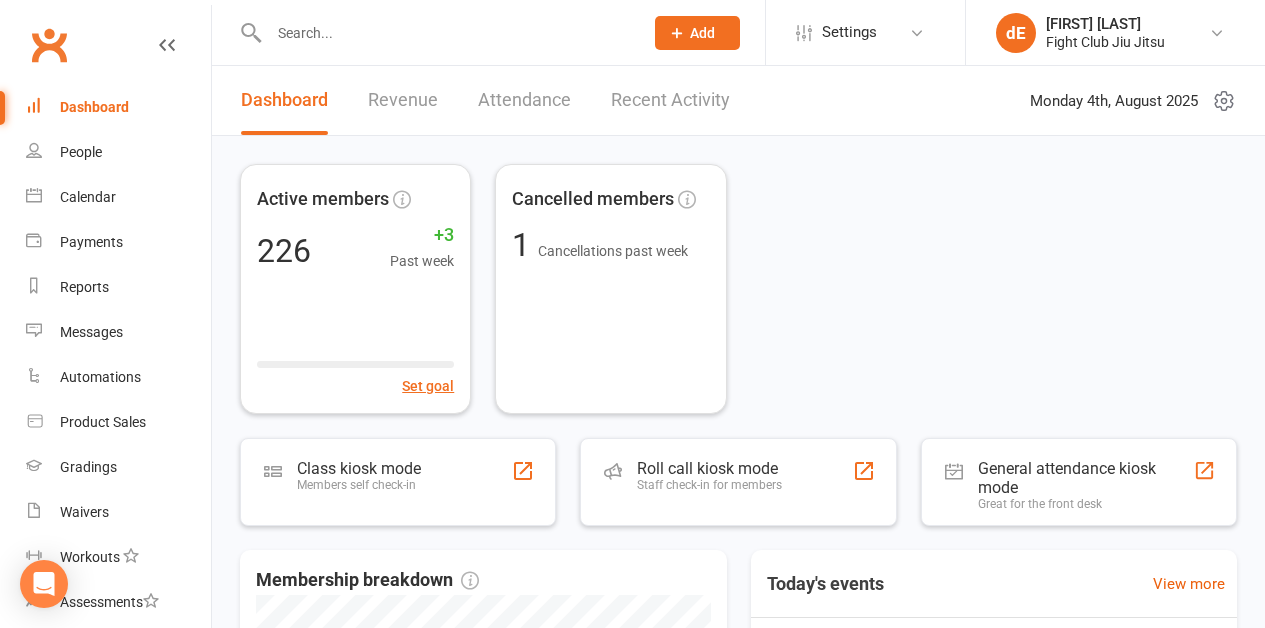 click at bounding box center (446, 33) 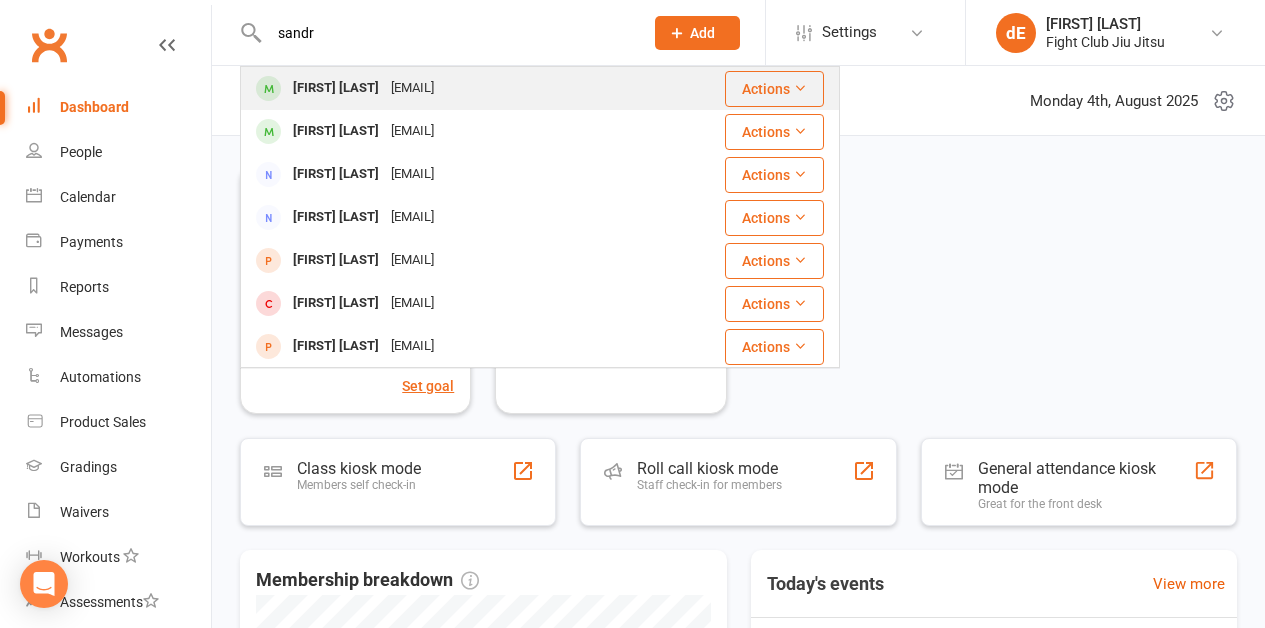type on "sandr" 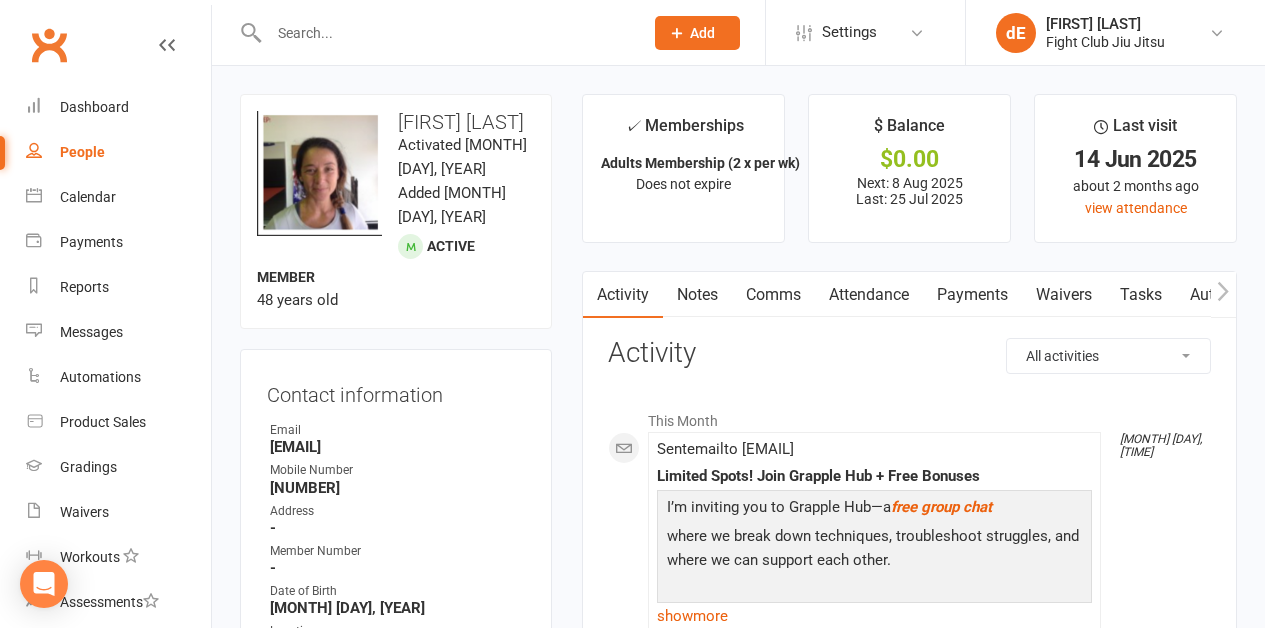 click on "Payments" at bounding box center (972, 295) 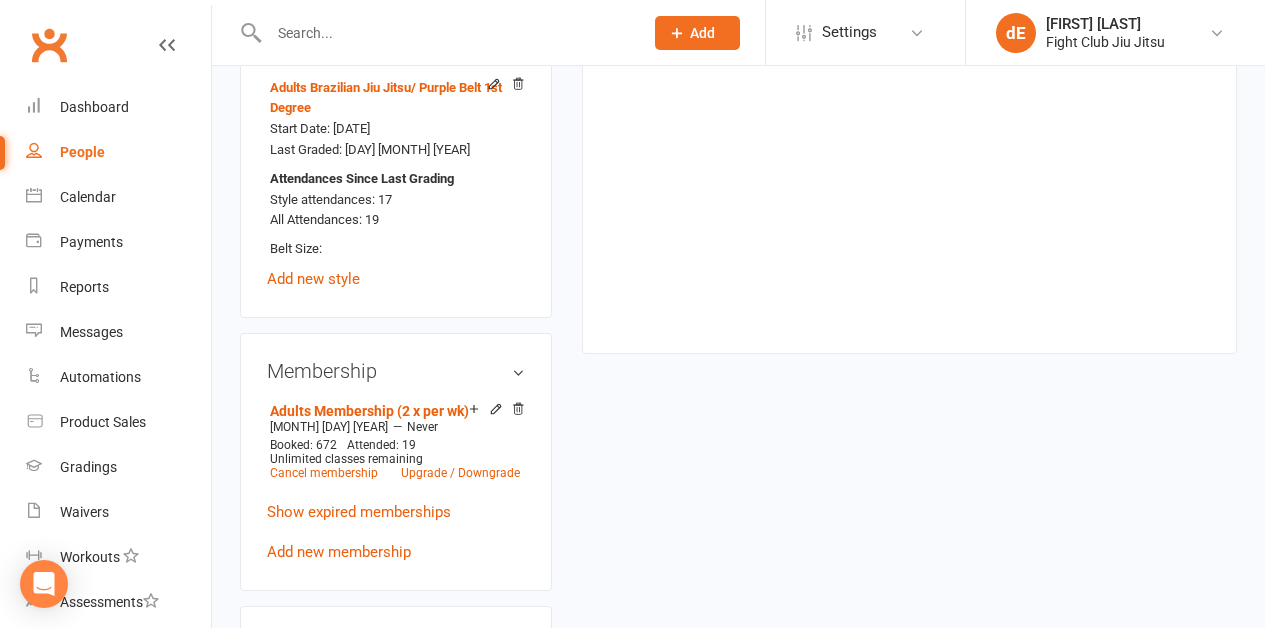 scroll, scrollTop: 951, scrollLeft: 0, axis: vertical 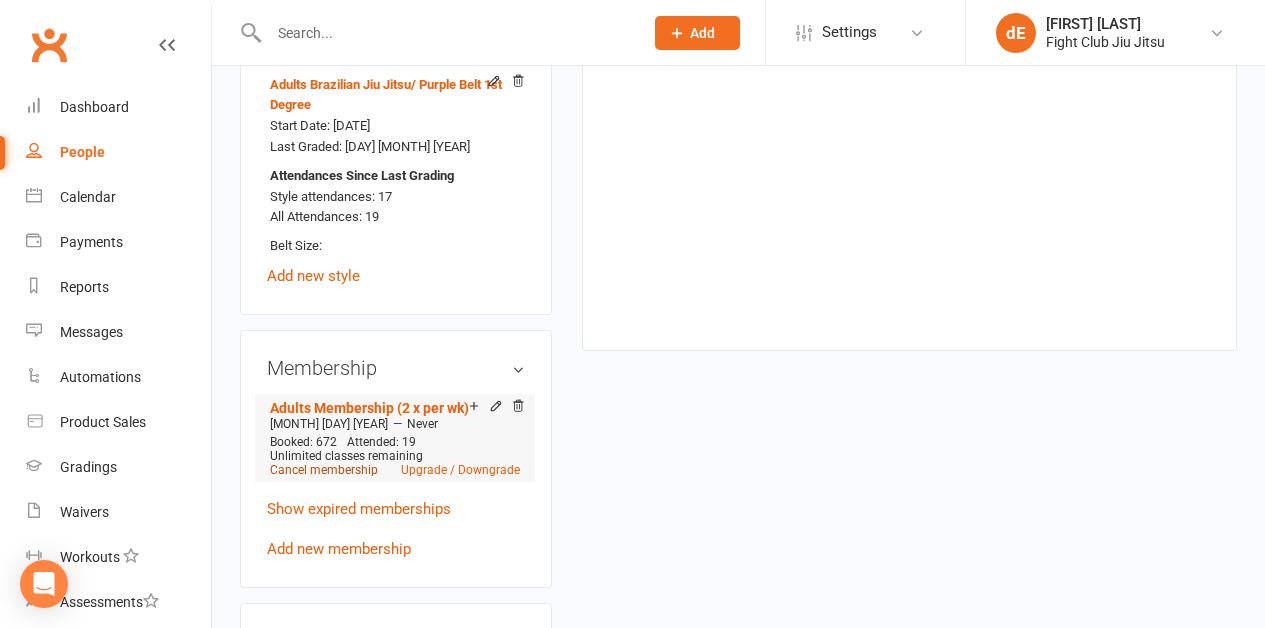 click on "Cancel membership" at bounding box center (324, 470) 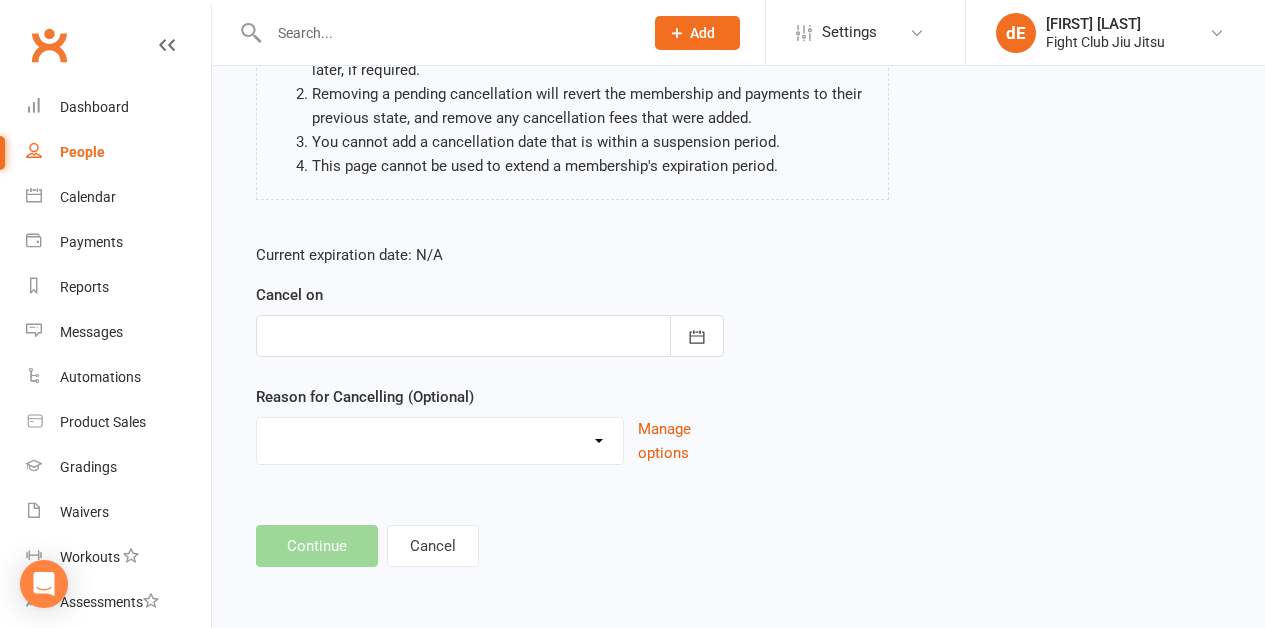scroll, scrollTop: 0, scrollLeft: 0, axis: both 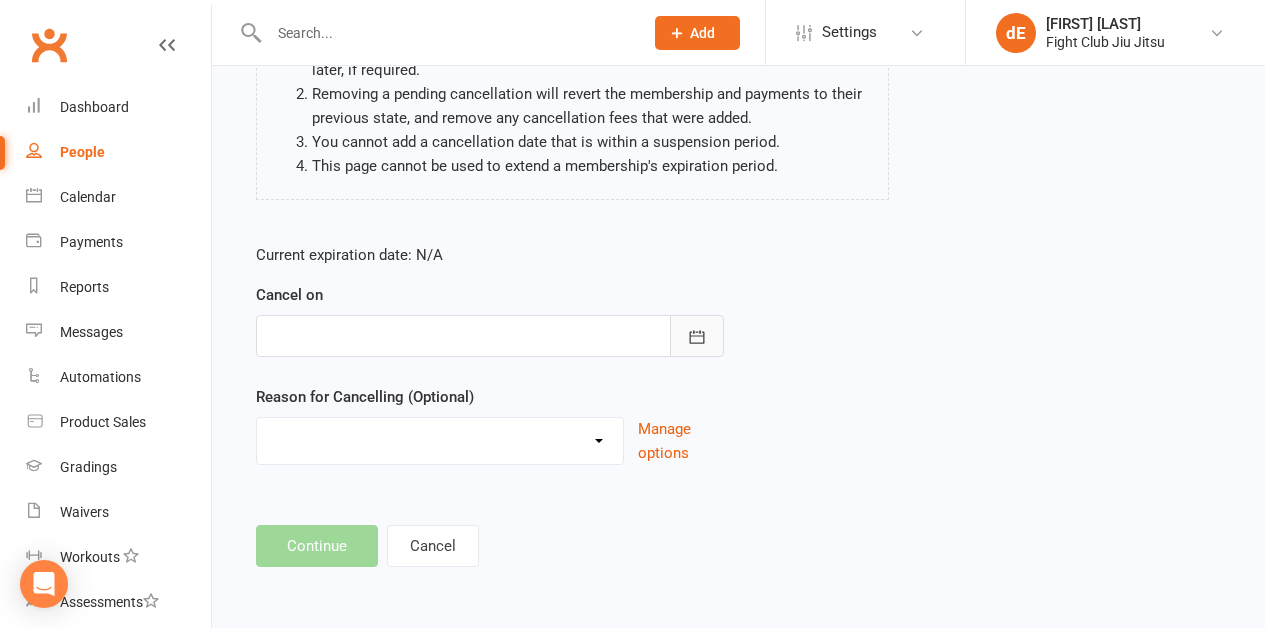 click 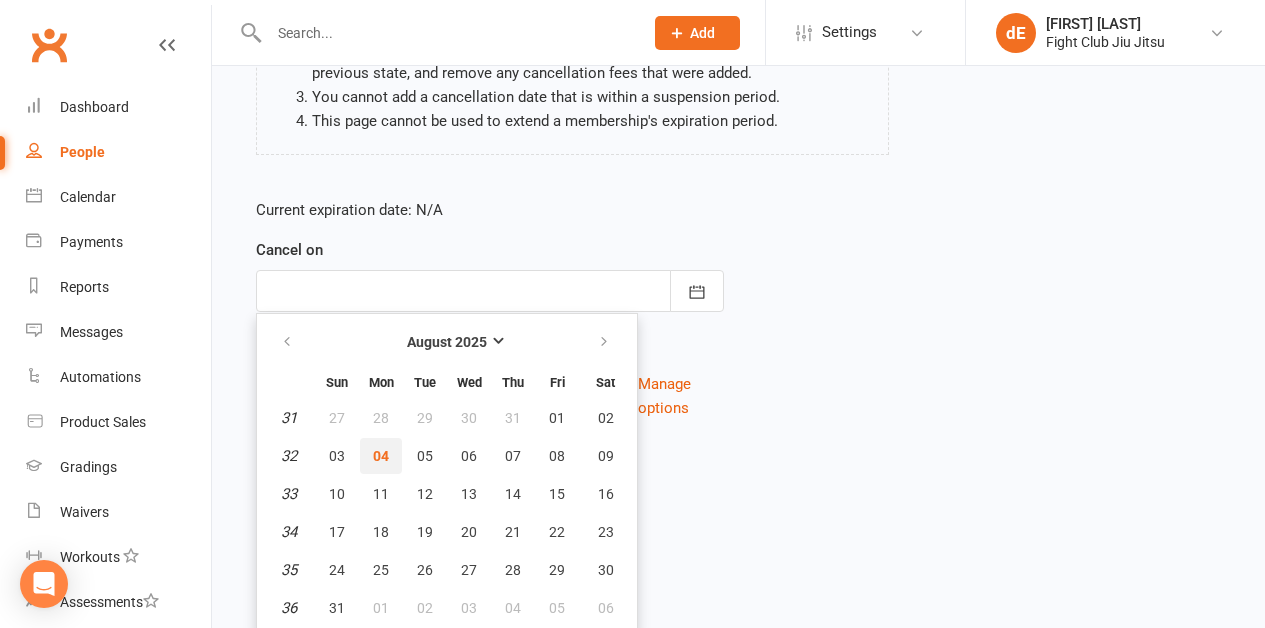 click on "04" at bounding box center (381, 456) 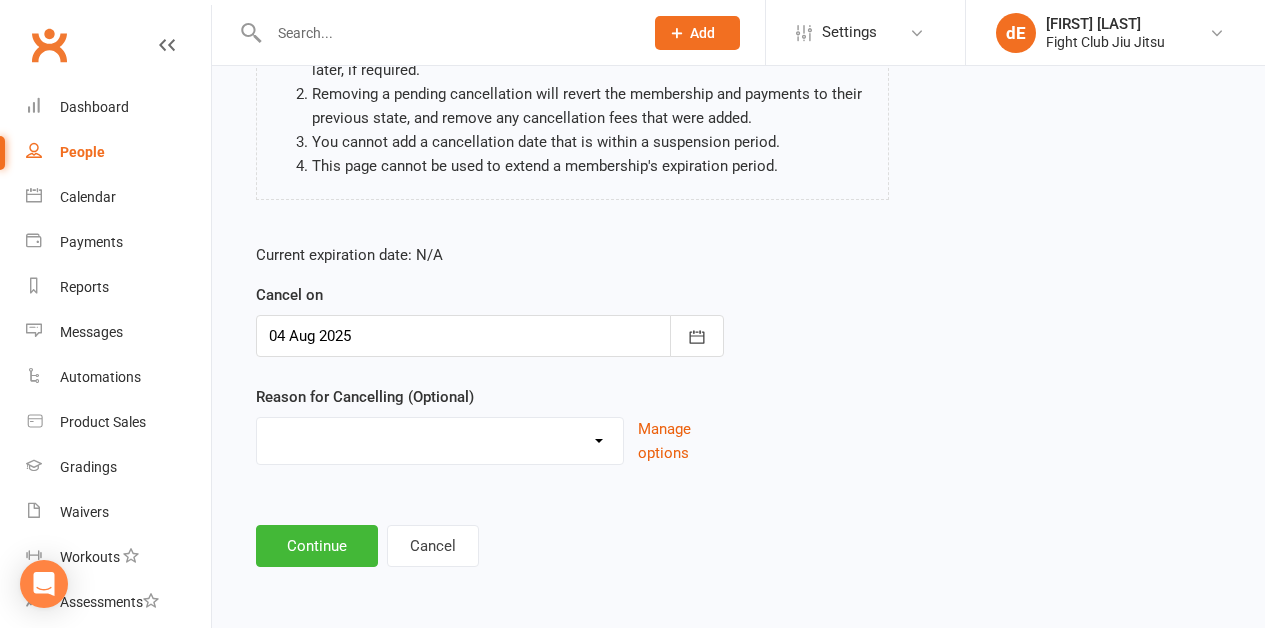 scroll, scrollTop: 260, scrollLeft: 0, axis: vertical 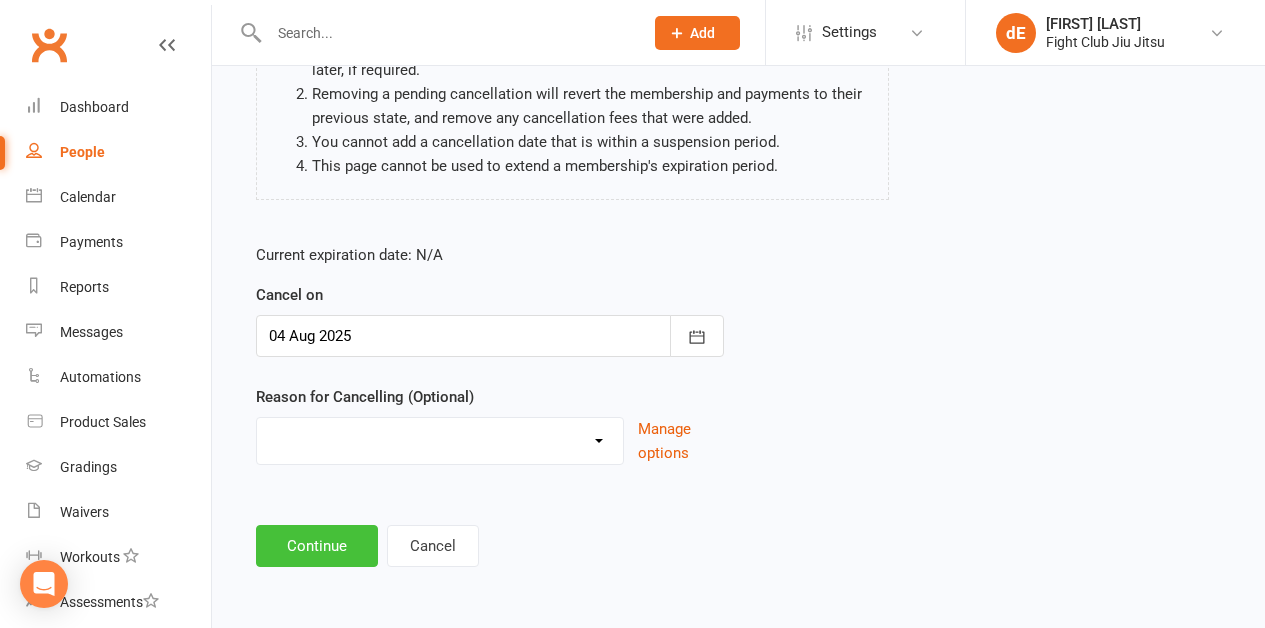 click on "Continue" at bounding box center (317, 546) 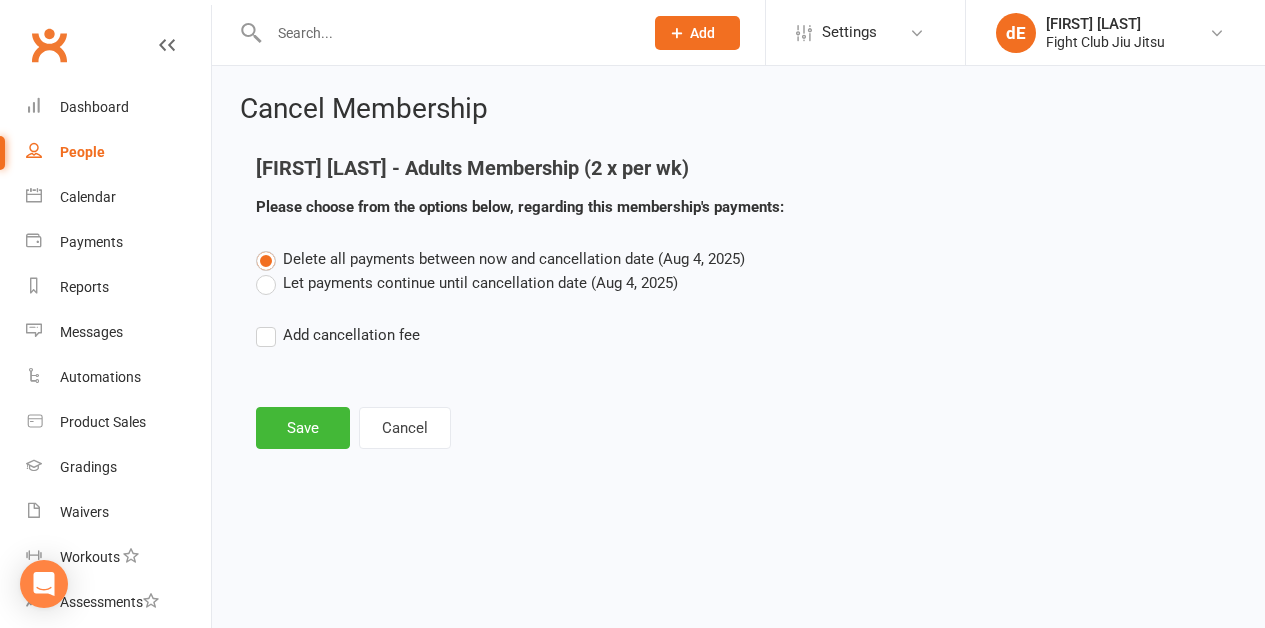 scroll, scrollTop: 0, scrollLeft: 0, axis: both 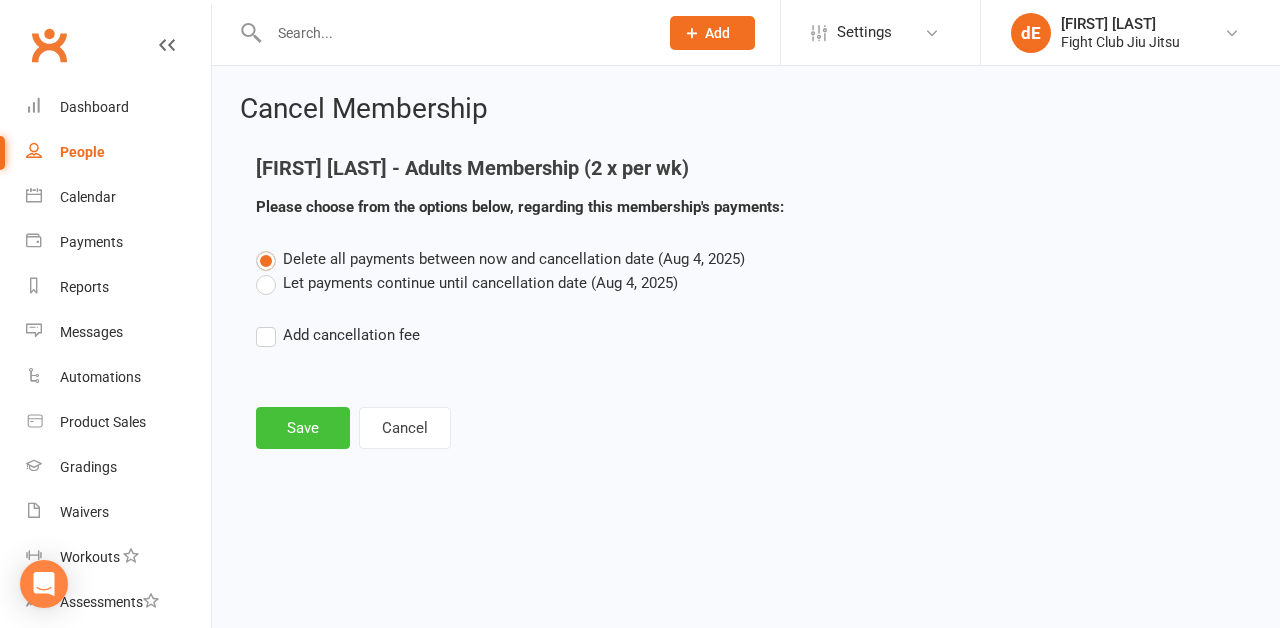 click on "Save" at bounding box center [303, 428] 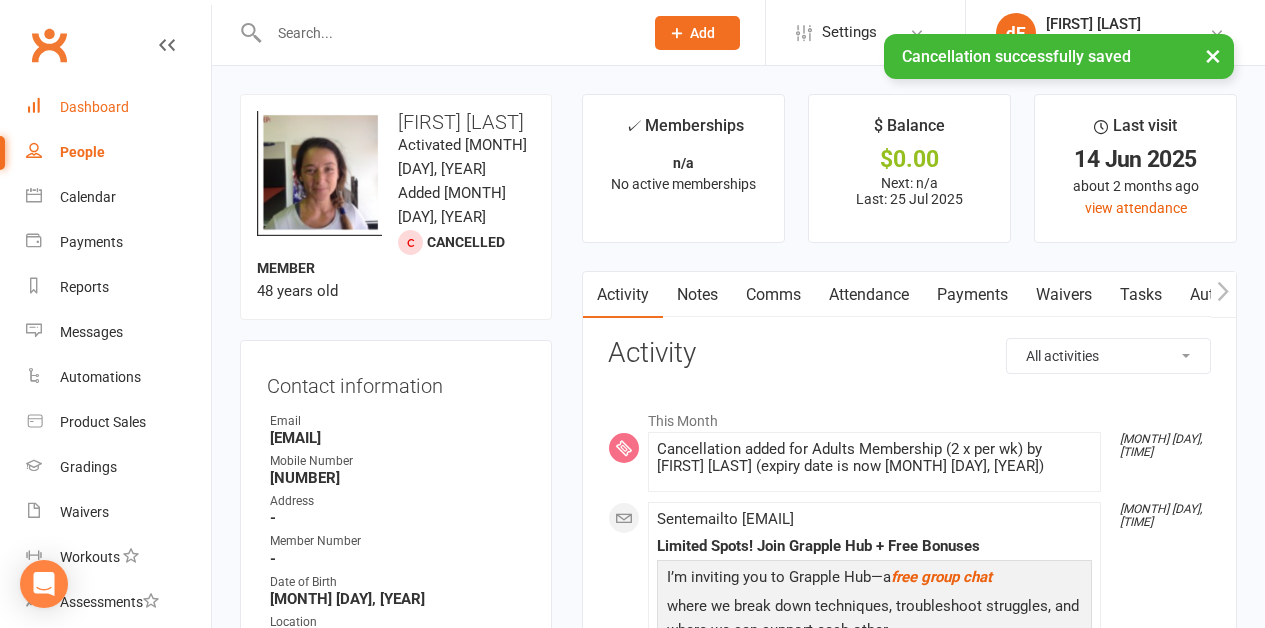 click on "Dashboard" at bounding box center [94, 107] 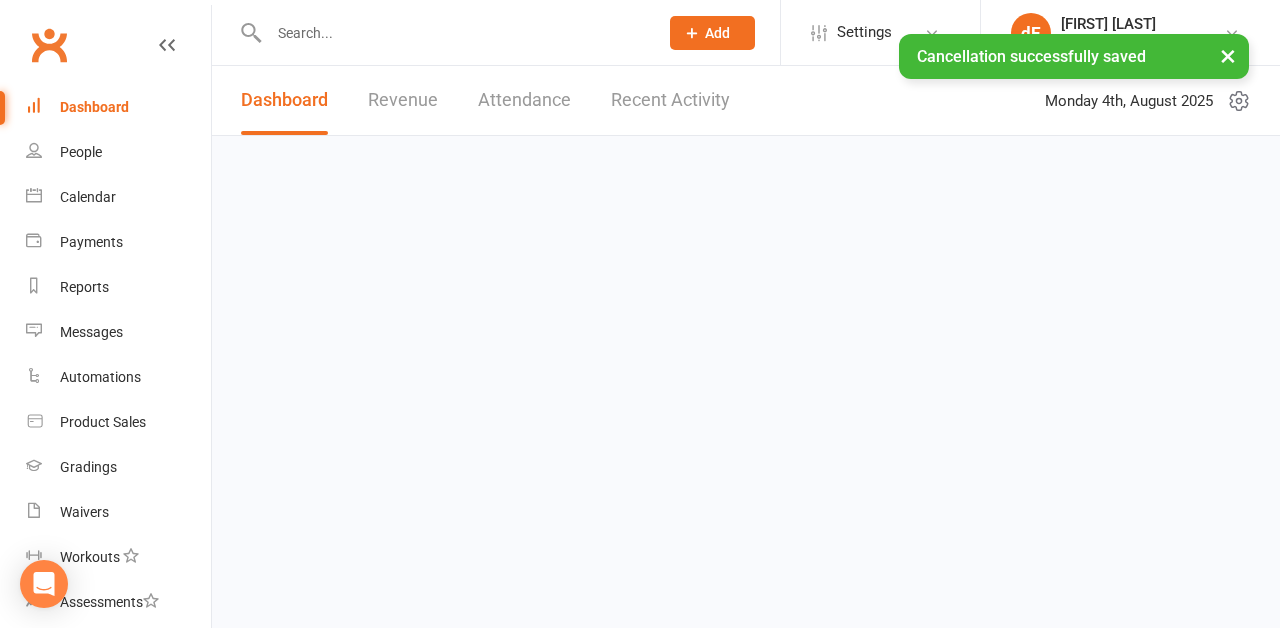click at bounding box center [453, 33] 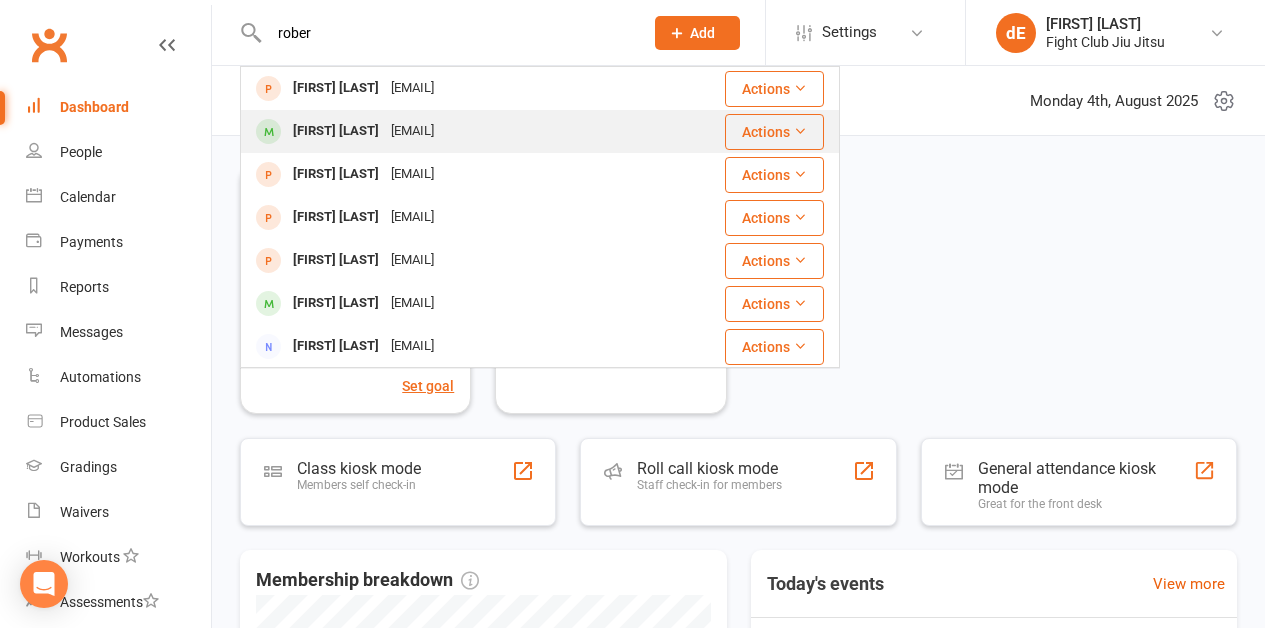 type on "rober" 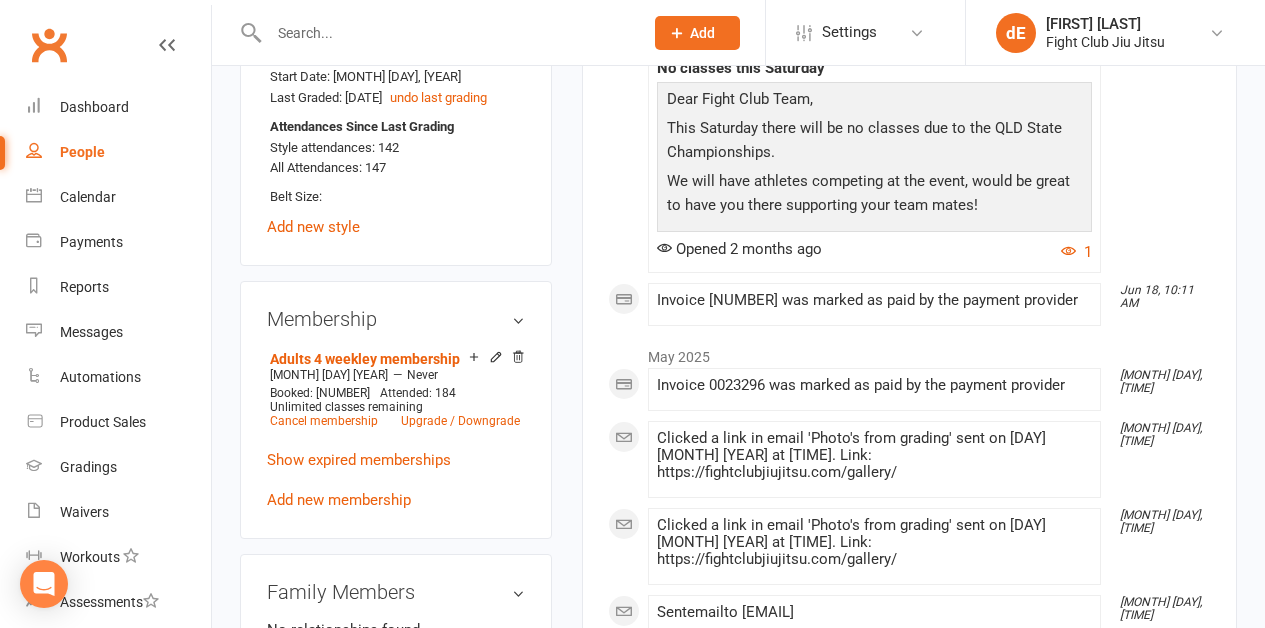 scroll, scrollTop: 1015, scrollLeft: 0, axis: vertical 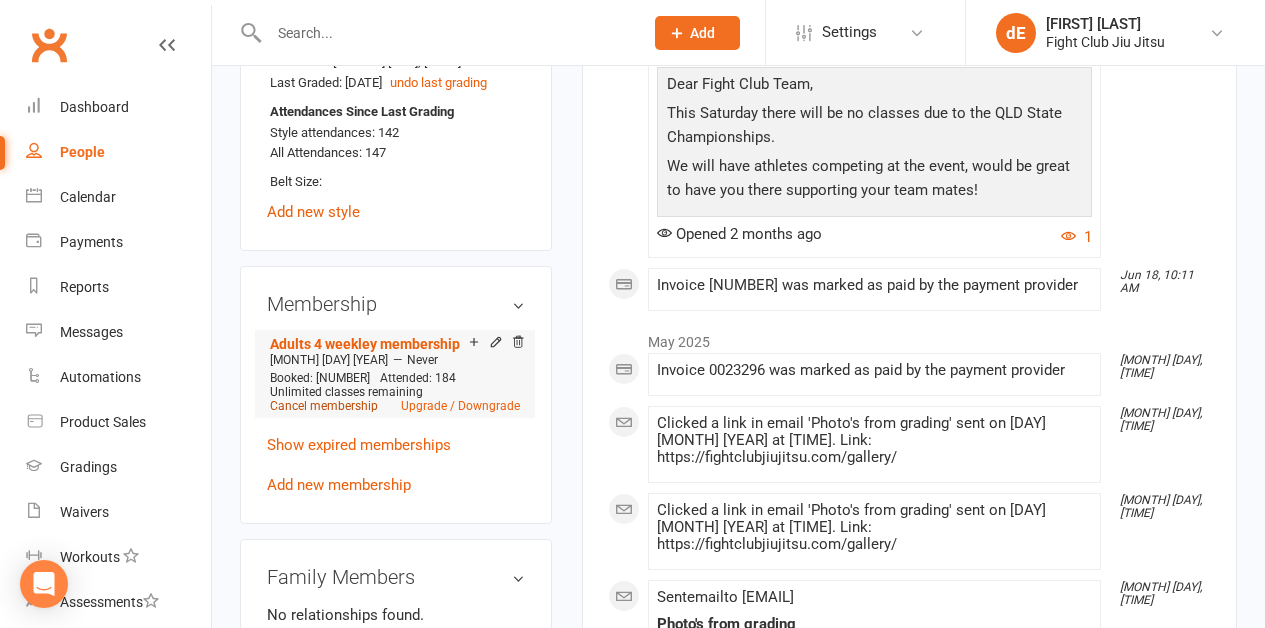 click on "Cancel membership" at bounding box center [324, 406] 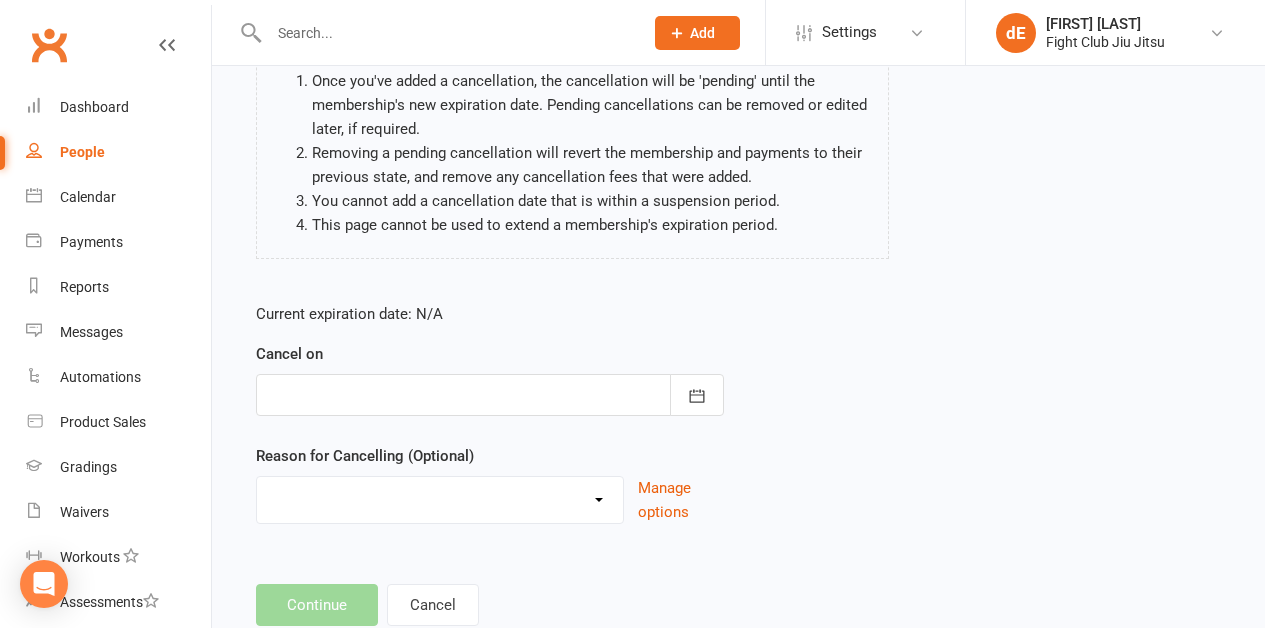 scroll, scrollTop: 240, scrollLeft: 0, axis: vertical 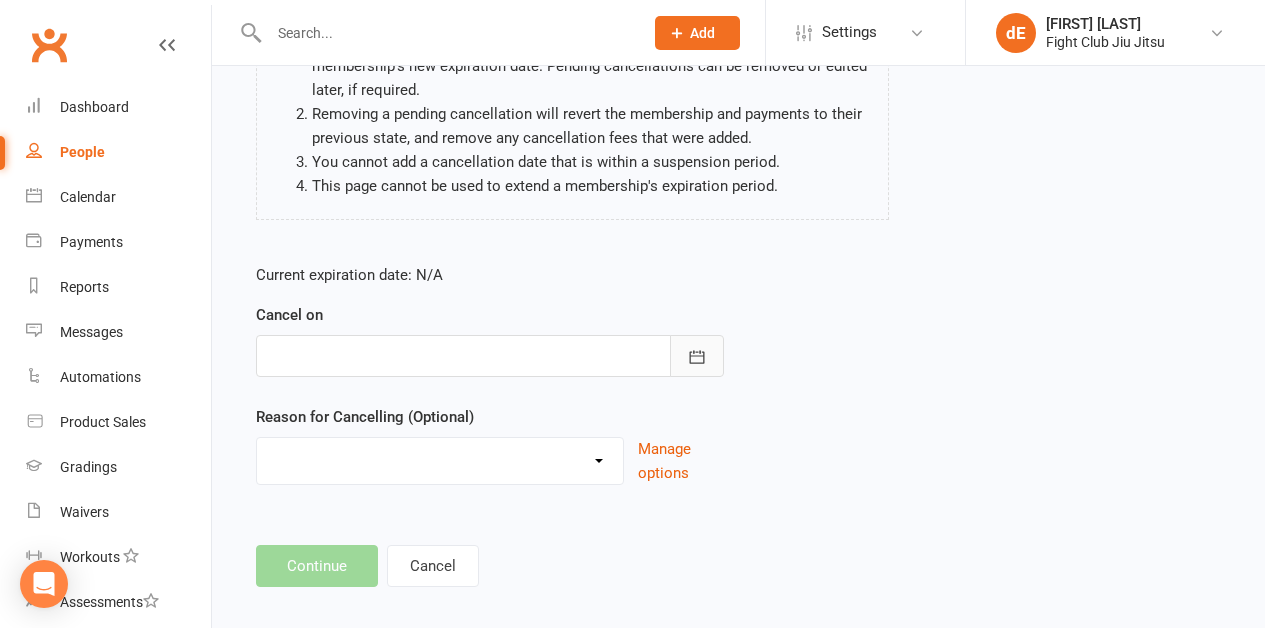click 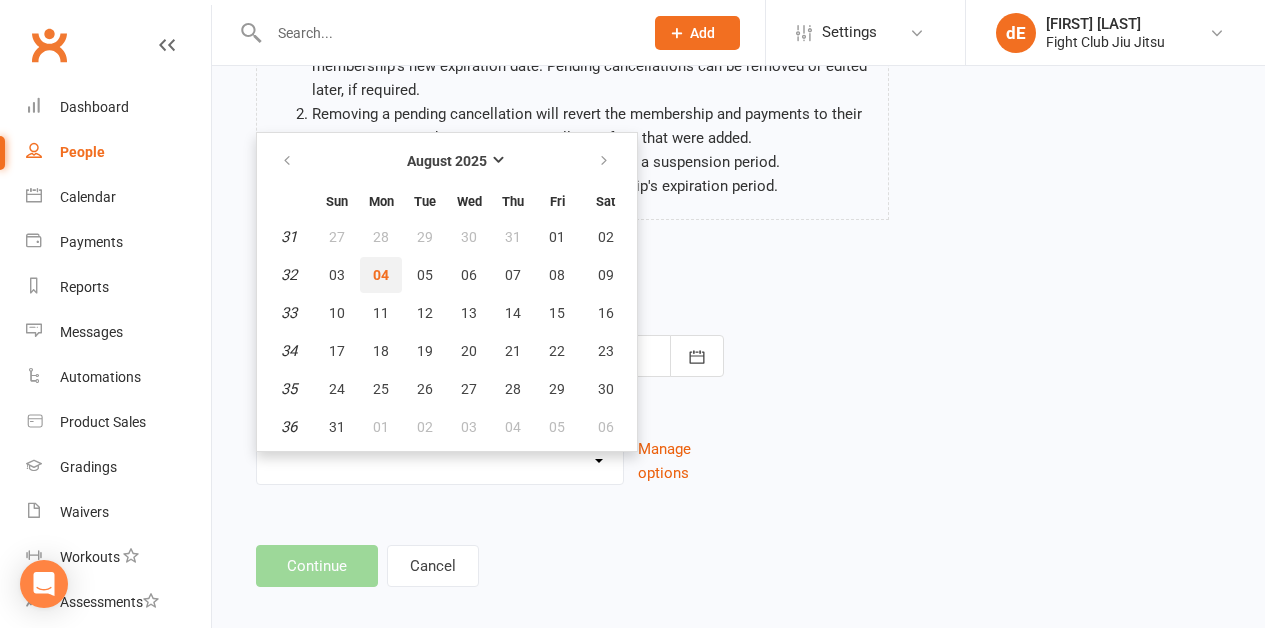 click on "04" at bounding box center (381, 275) 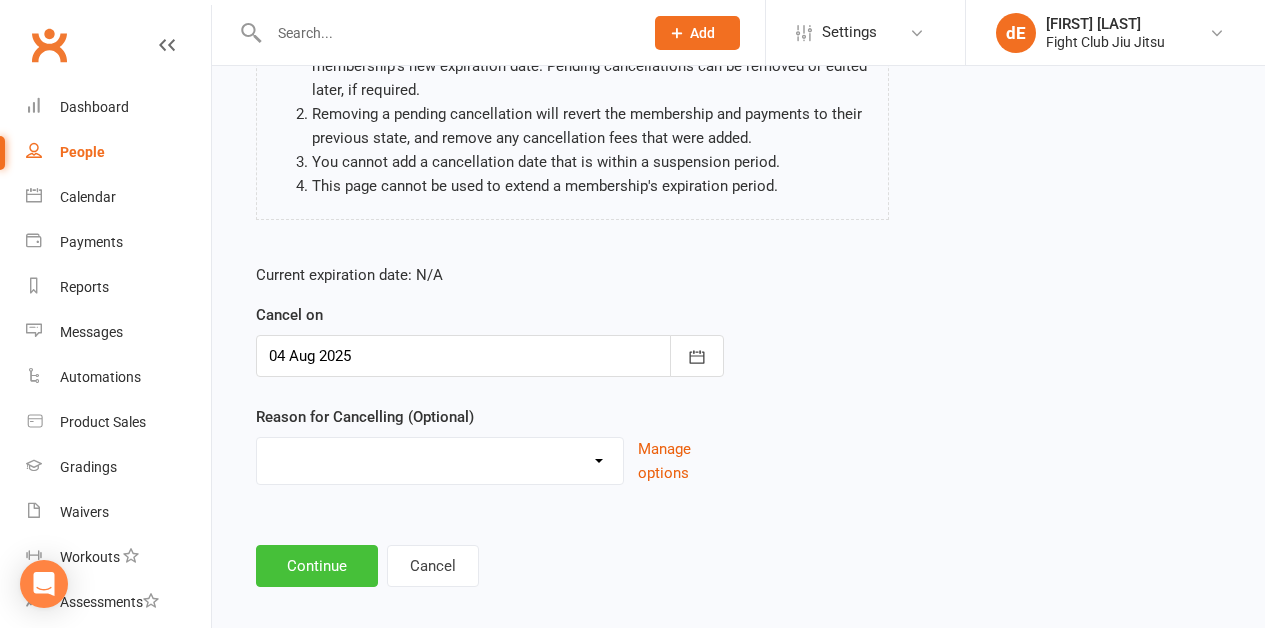 click on "Continue" at bounding box center [317, 566] 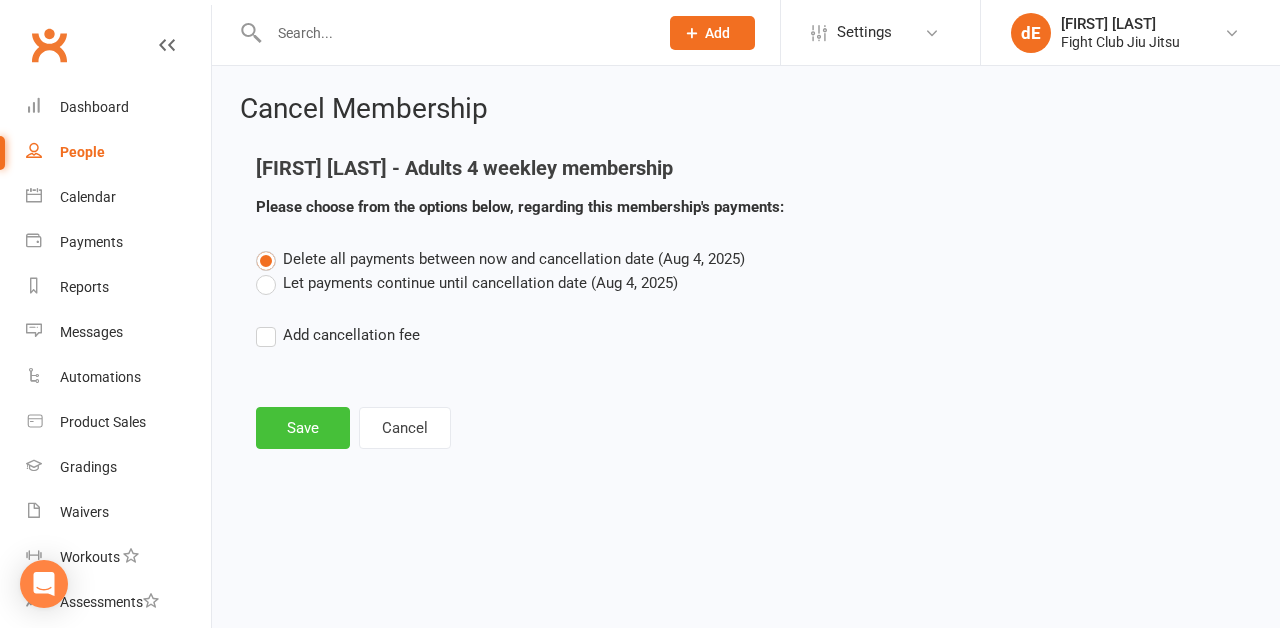 click on "Save" at bounding box center [303, 428] 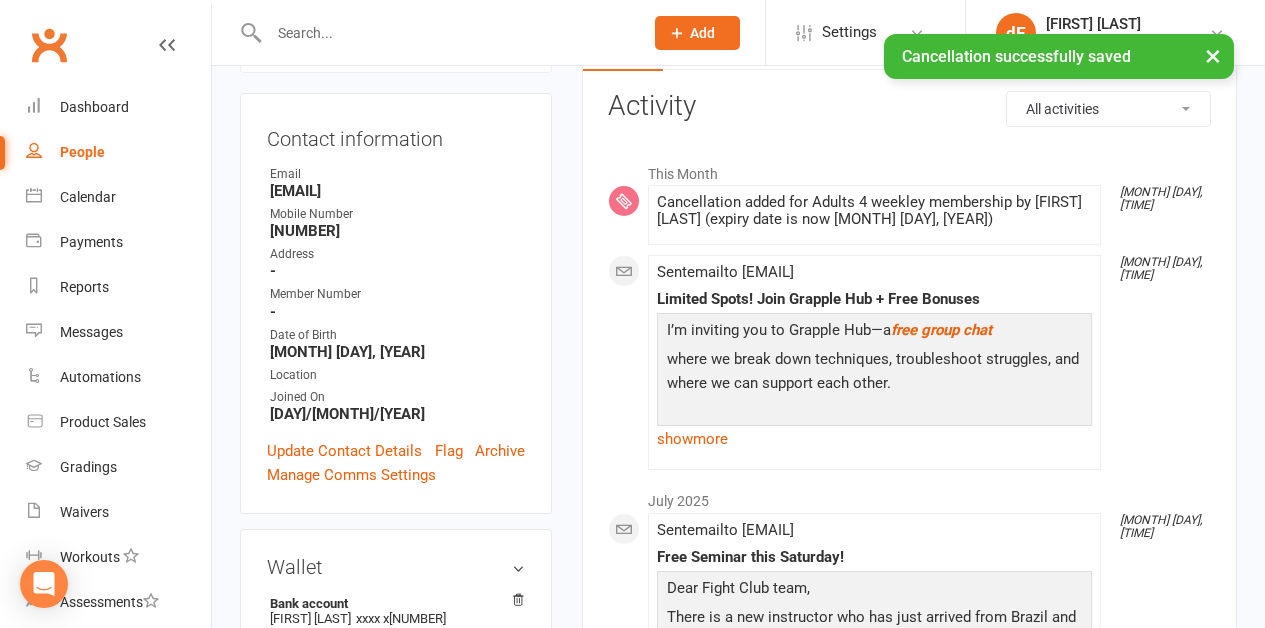 scroll, scrollTop: 0, scrollLeft: 0, axis: both 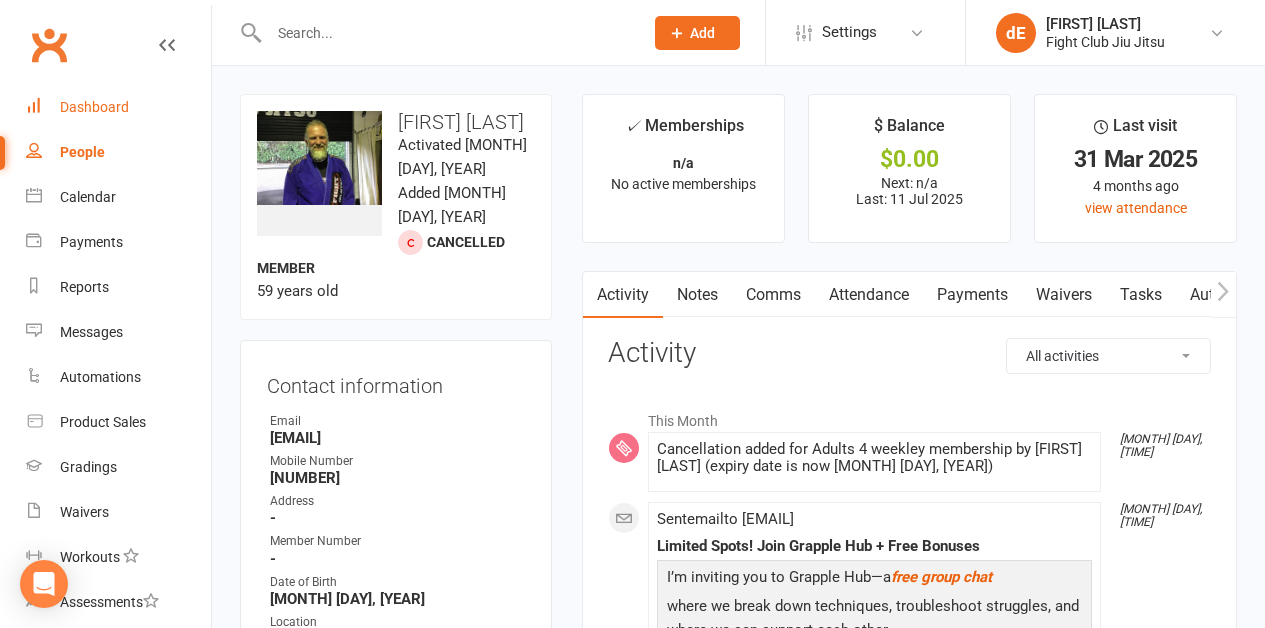click on "Dashboard" at bounding box center [118, 107] 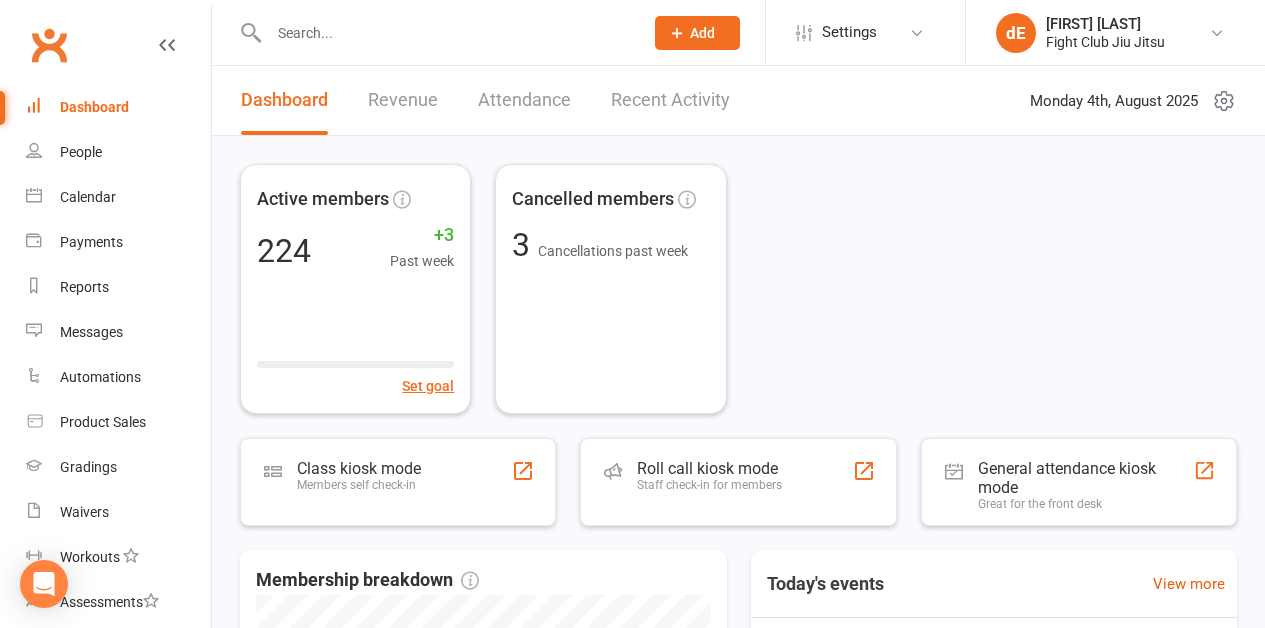 click on "Dashboard" at bounding box center [94, 107] 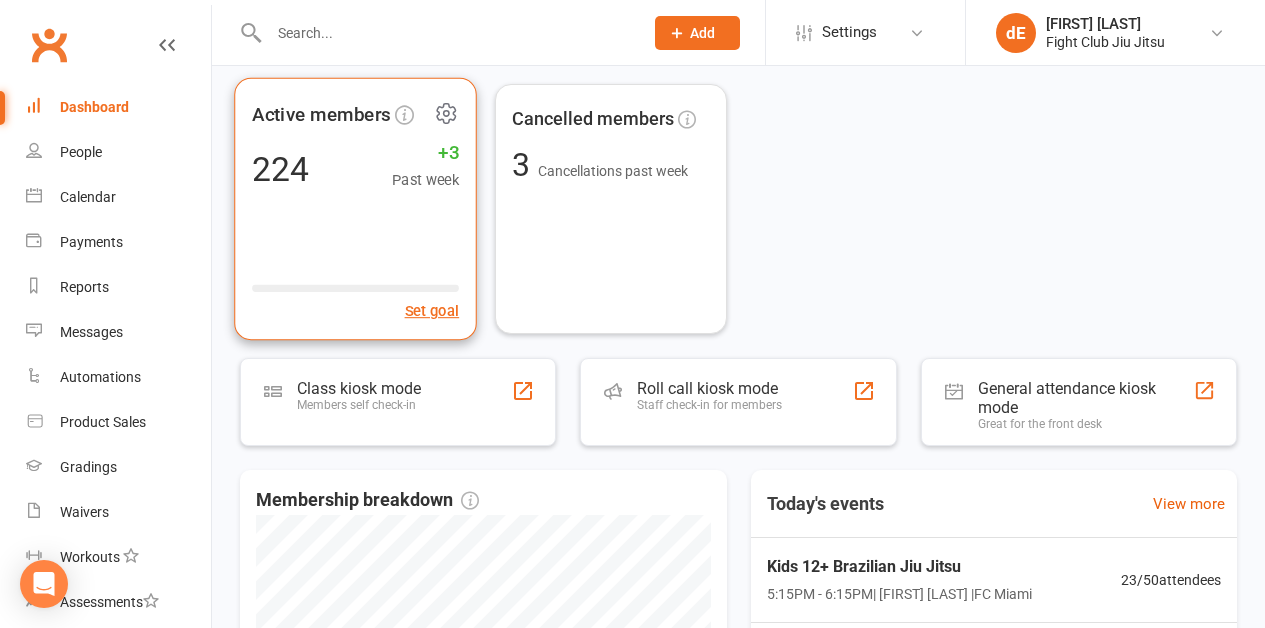 scroll, scrollTop: 110, scrollLeft: 0, axis: vertical 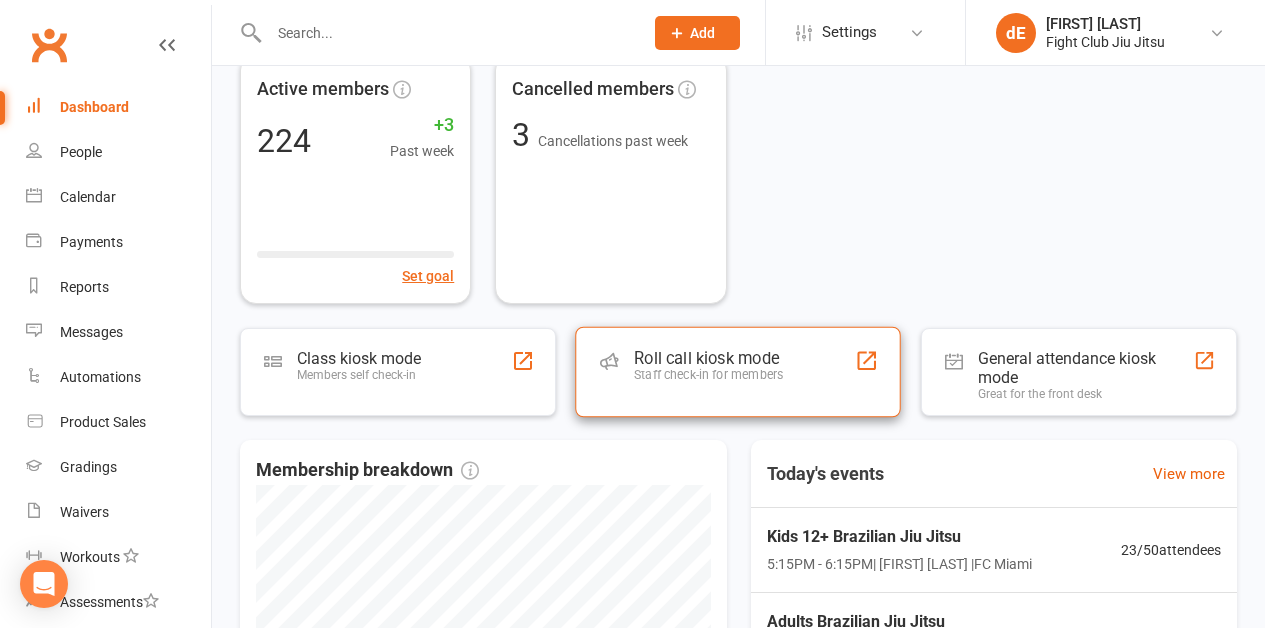 click on "Staff check-in for members" at bounding box center (708, 375) 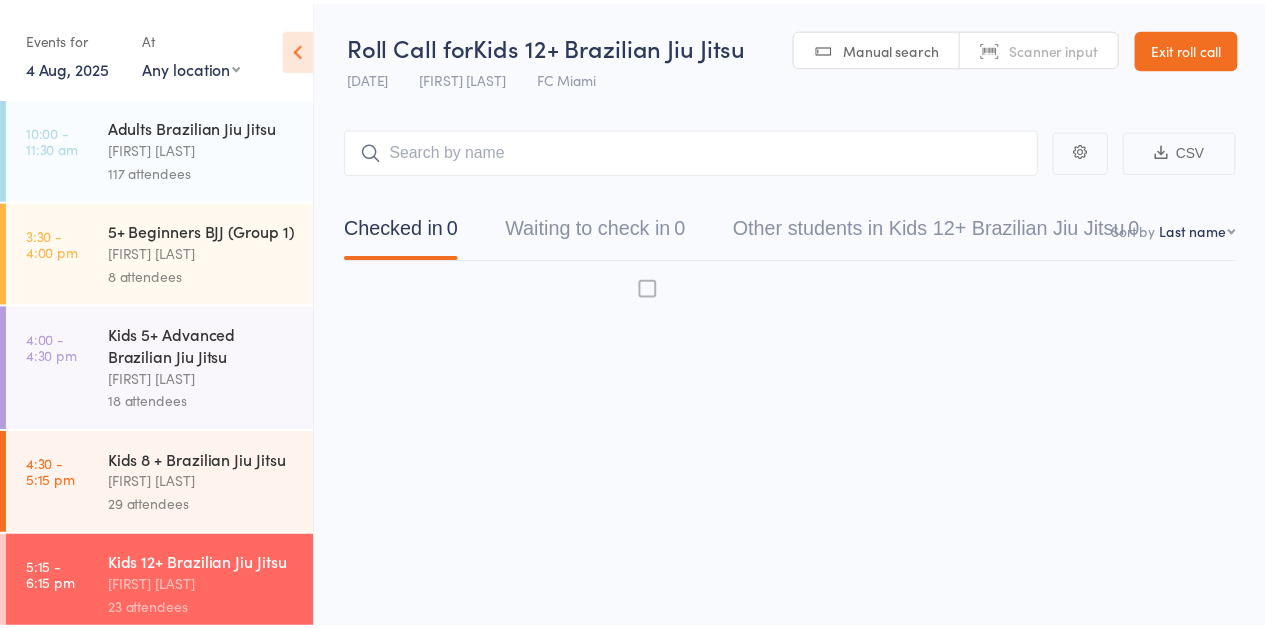 scroll, scrollTop: 0, scrollLeft: 0, axis: both 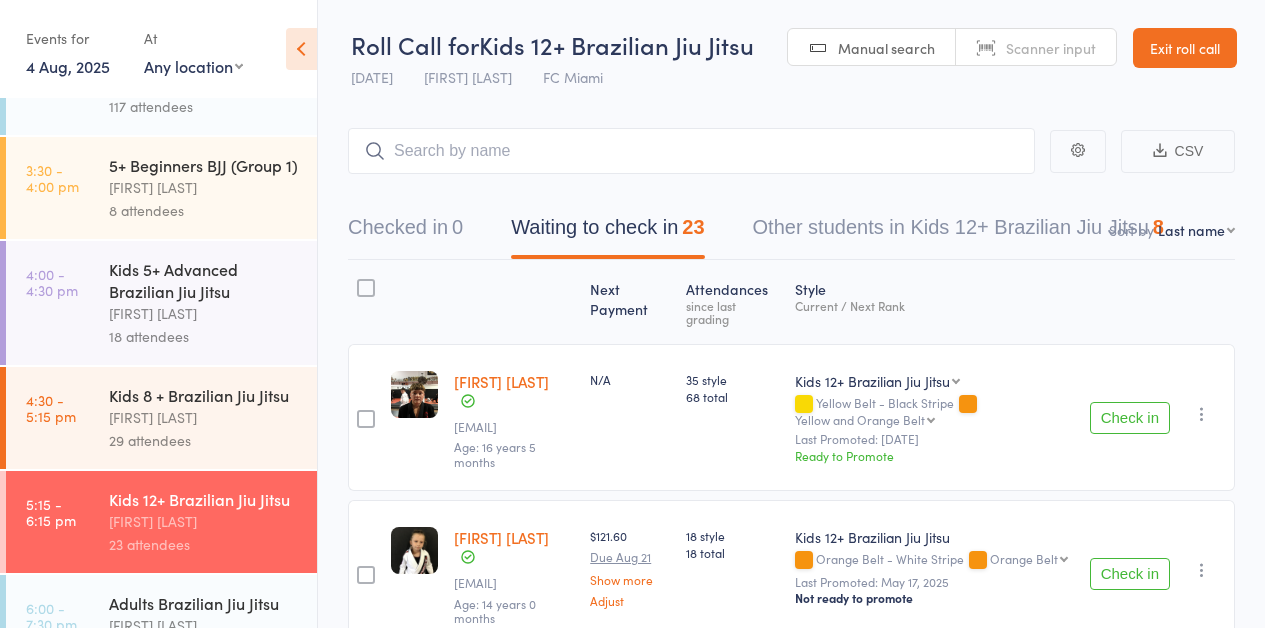 click on "Kids 8 + Brazilian Jiu Jitsu" at bounding box center [204, 395] 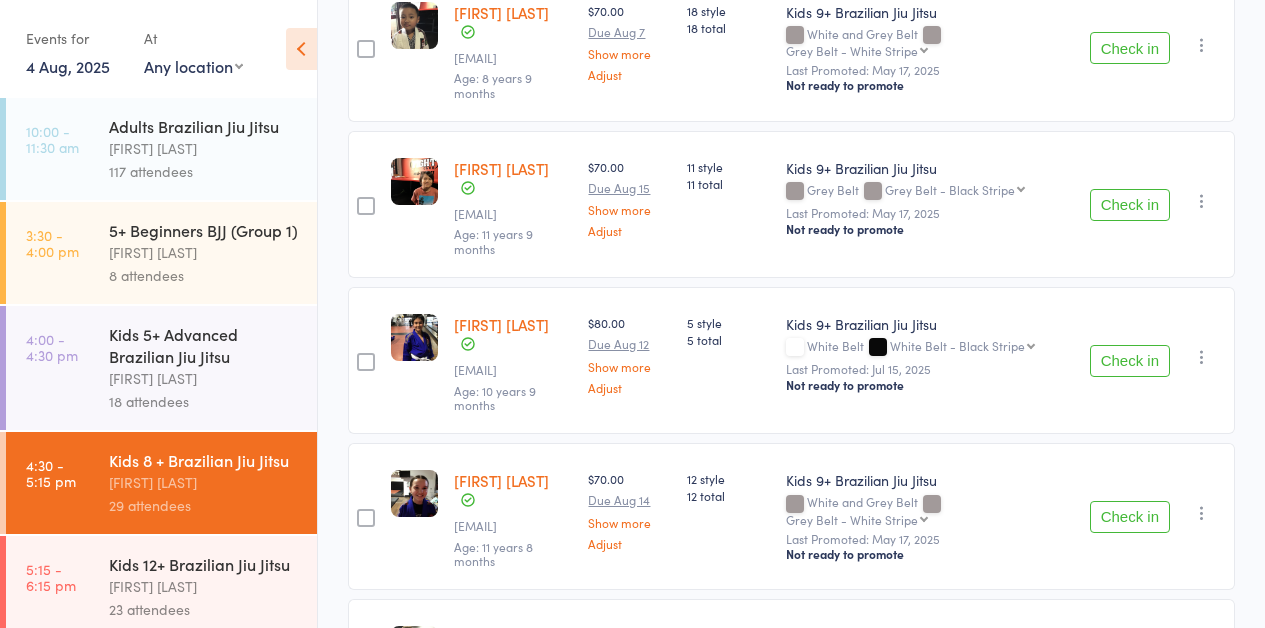 scroll, scrollTop: 3931, scrollLeft: 0, axis: vertical 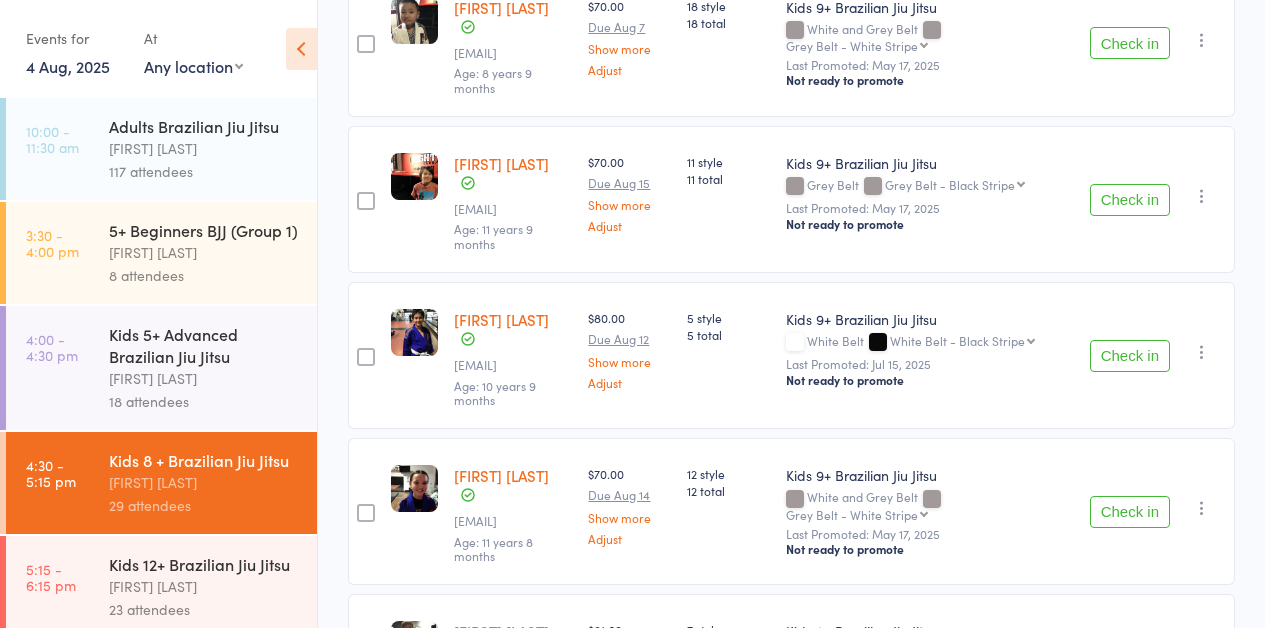 click on "Gemma Warren" at bounding box center (501, 475) 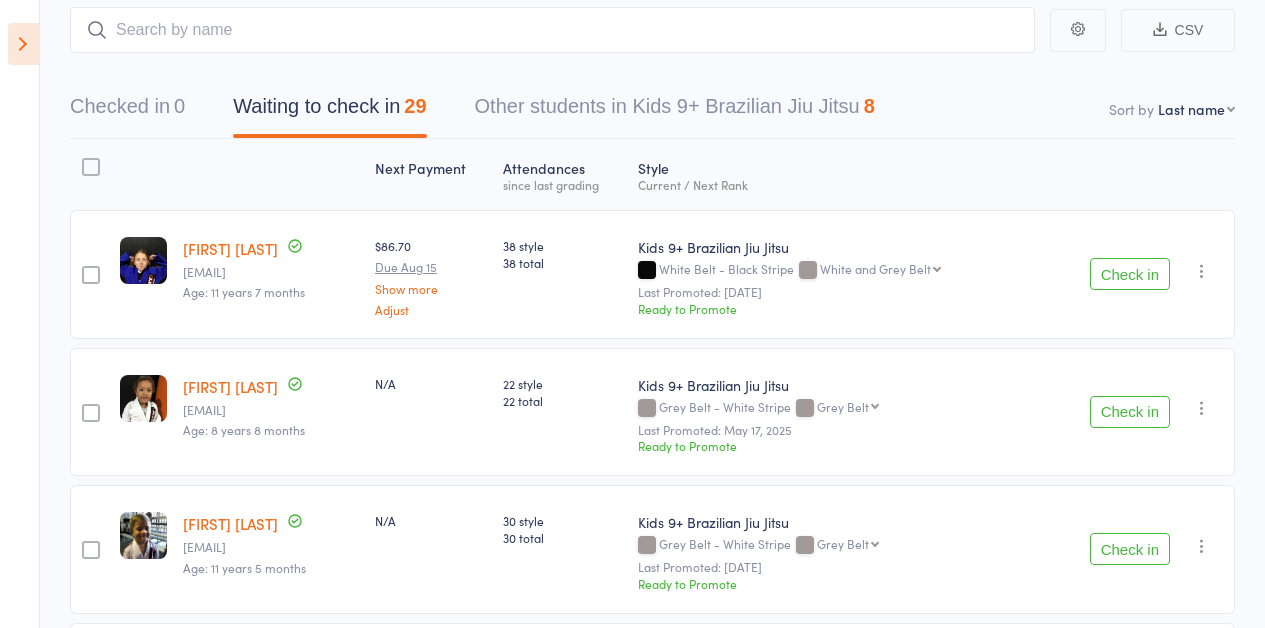 scroll, scrollTop: 0, scrollLeft: 0, axis: both 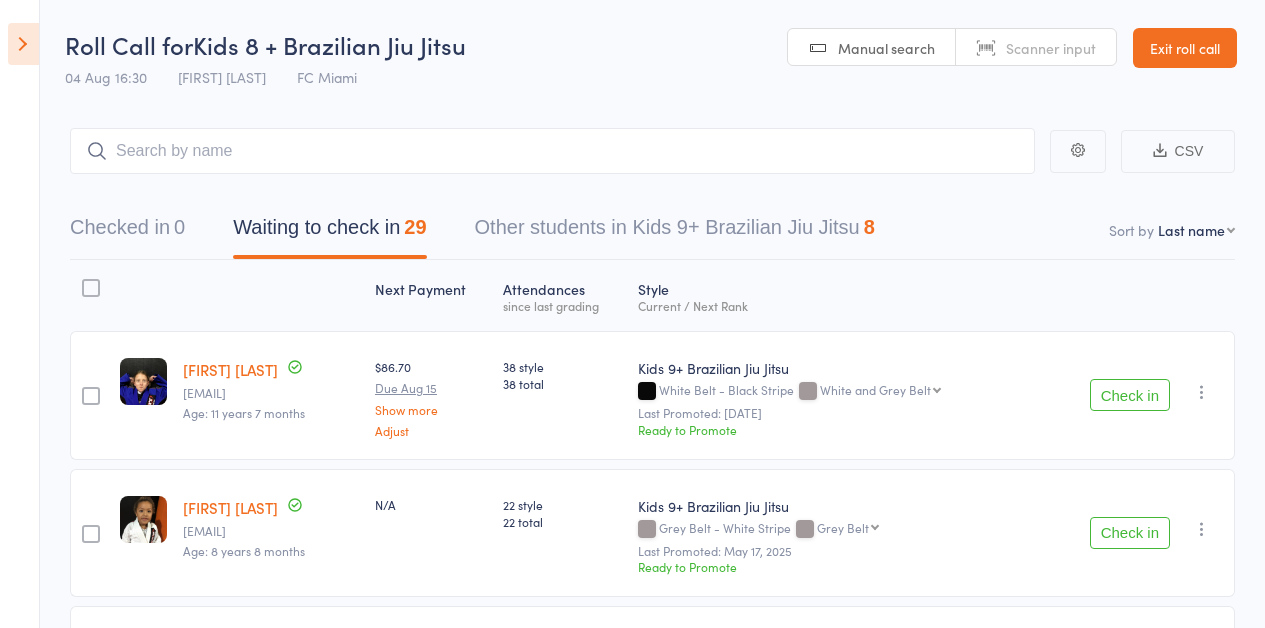 click on "Exit roll call" at bounding box center [1185, 48] 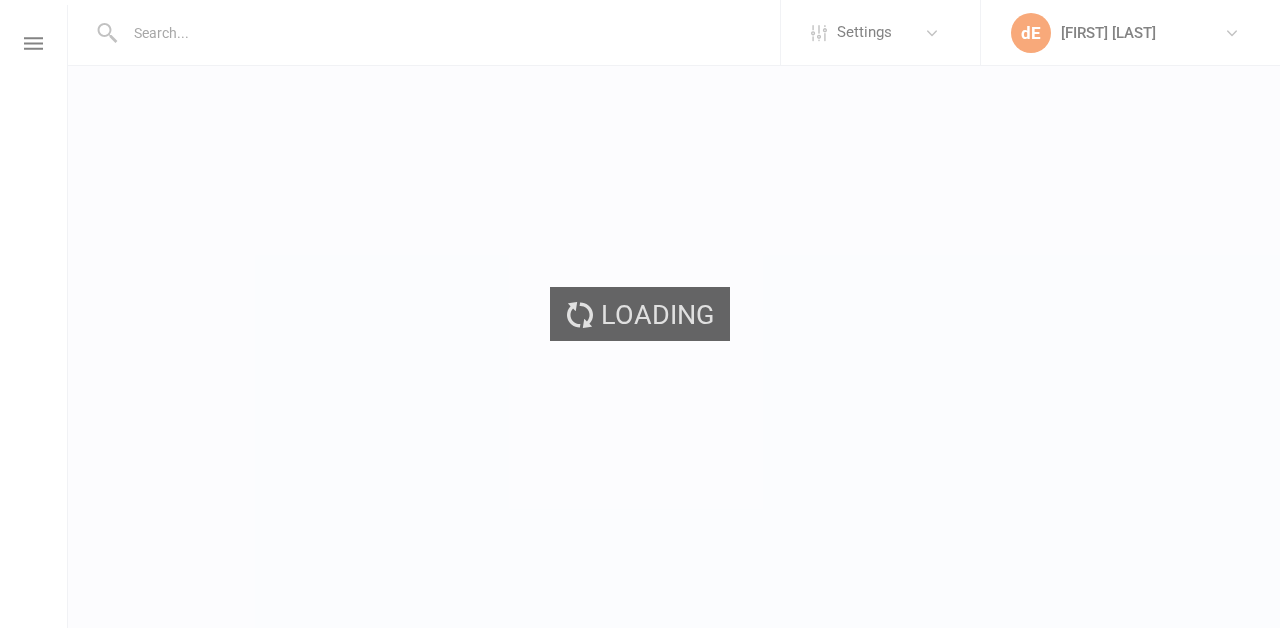 scroll, scrollTop: 0, scrollLeft: 0, axis: both 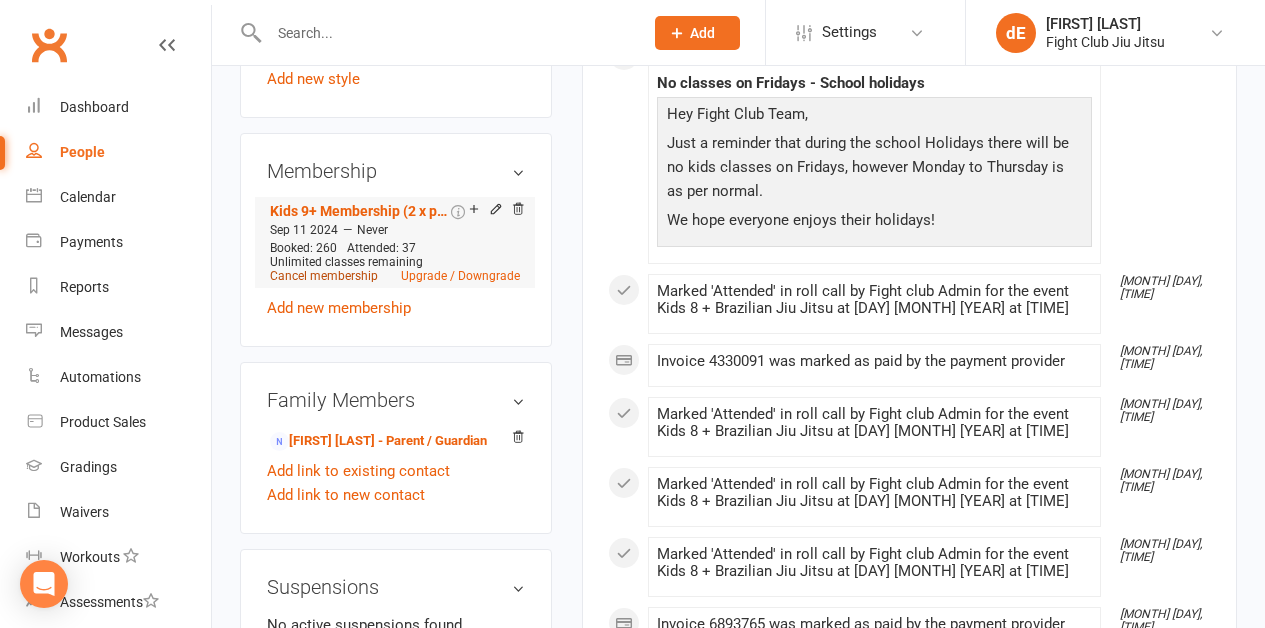 click on "Cancel membership" at bounding box center [324, 276] 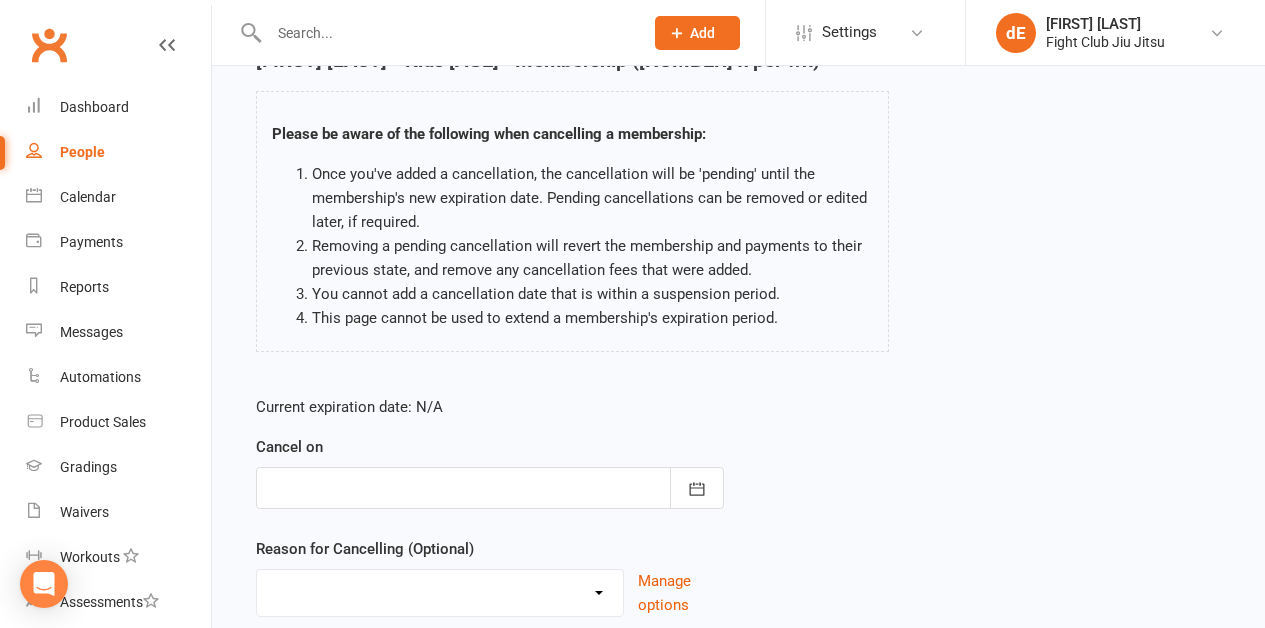 scroll, scrollTop: 234, scrollLeft: 0, axis: vertical 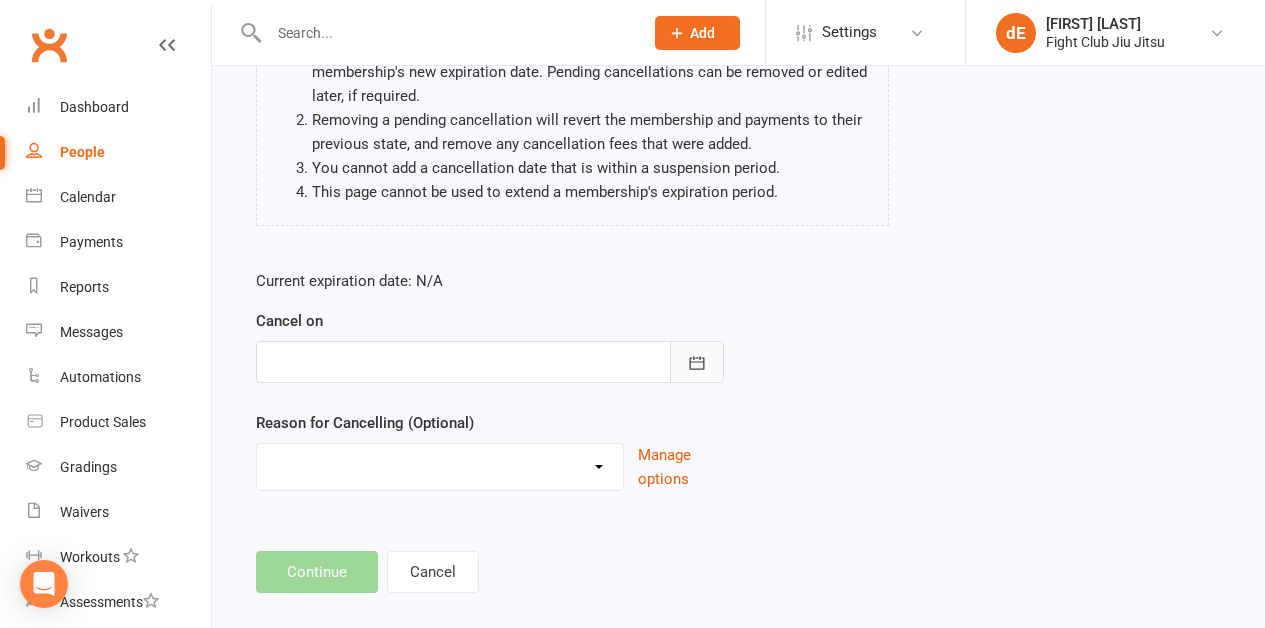 click 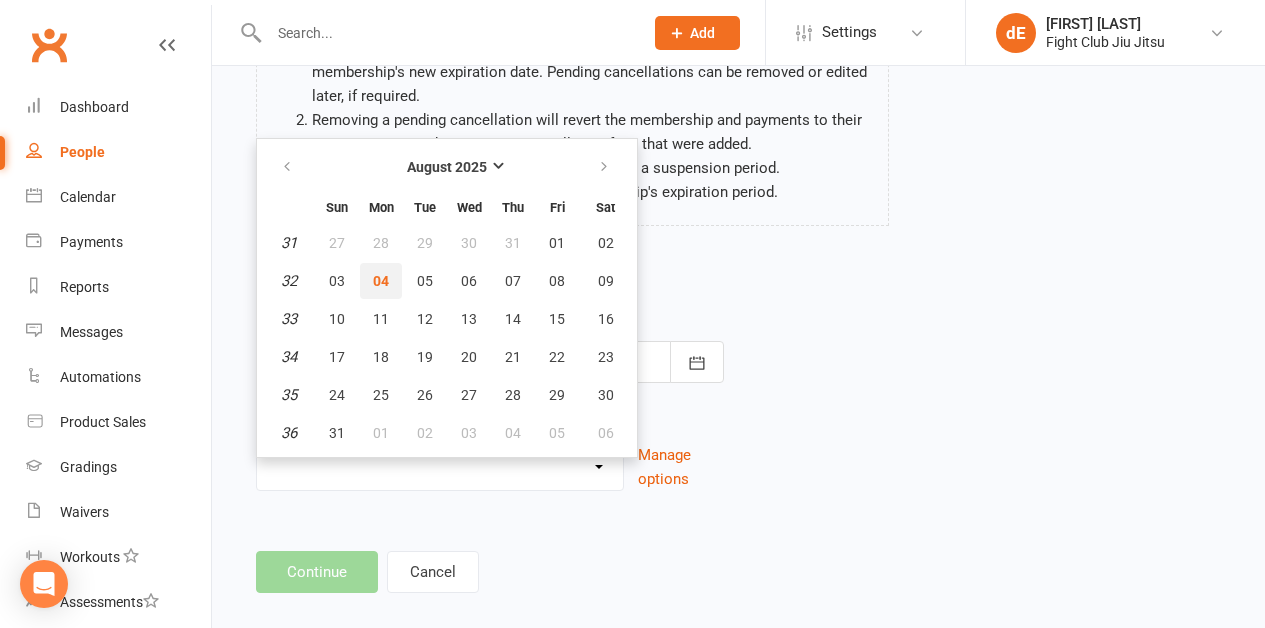 click on "04" at bounding box center (381, 281) 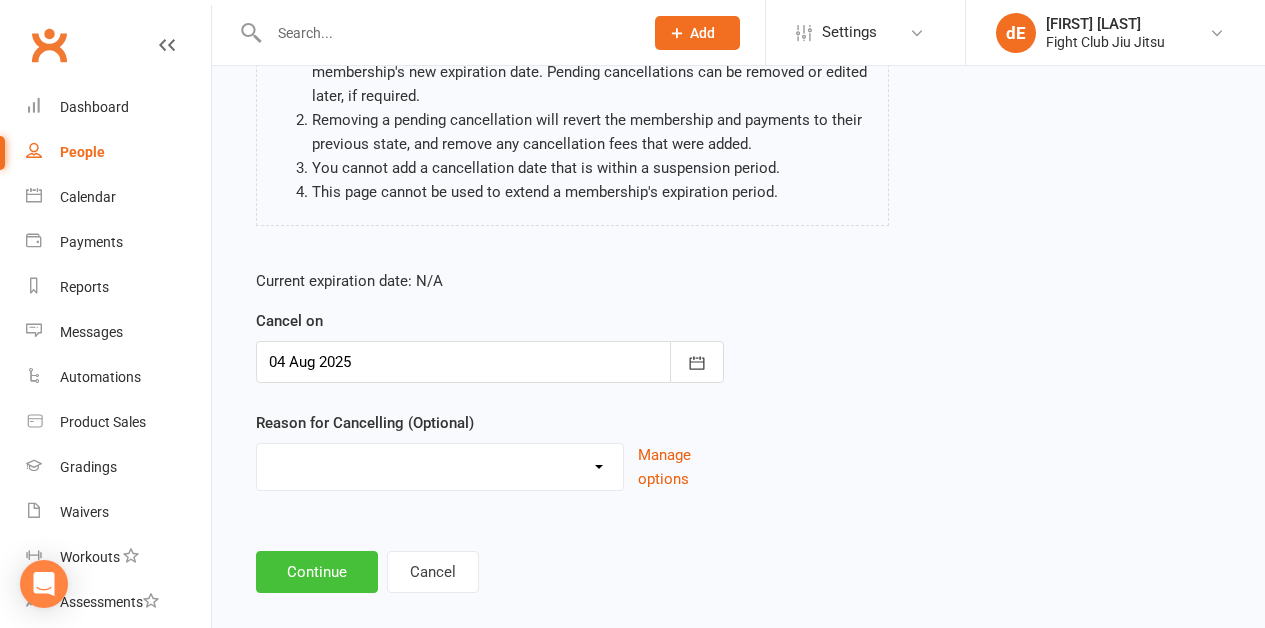 click on "Continue" at bounding box center (317, 572) 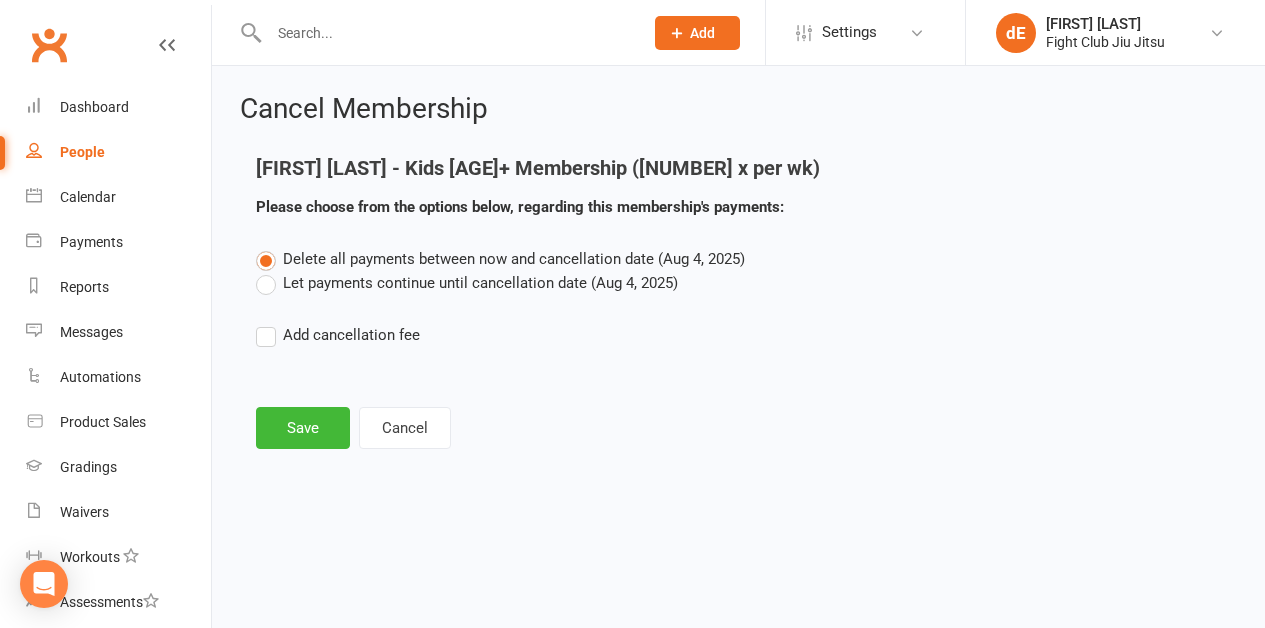 scroll, scrollTop: 0, scrollLeft: 0, axis: both 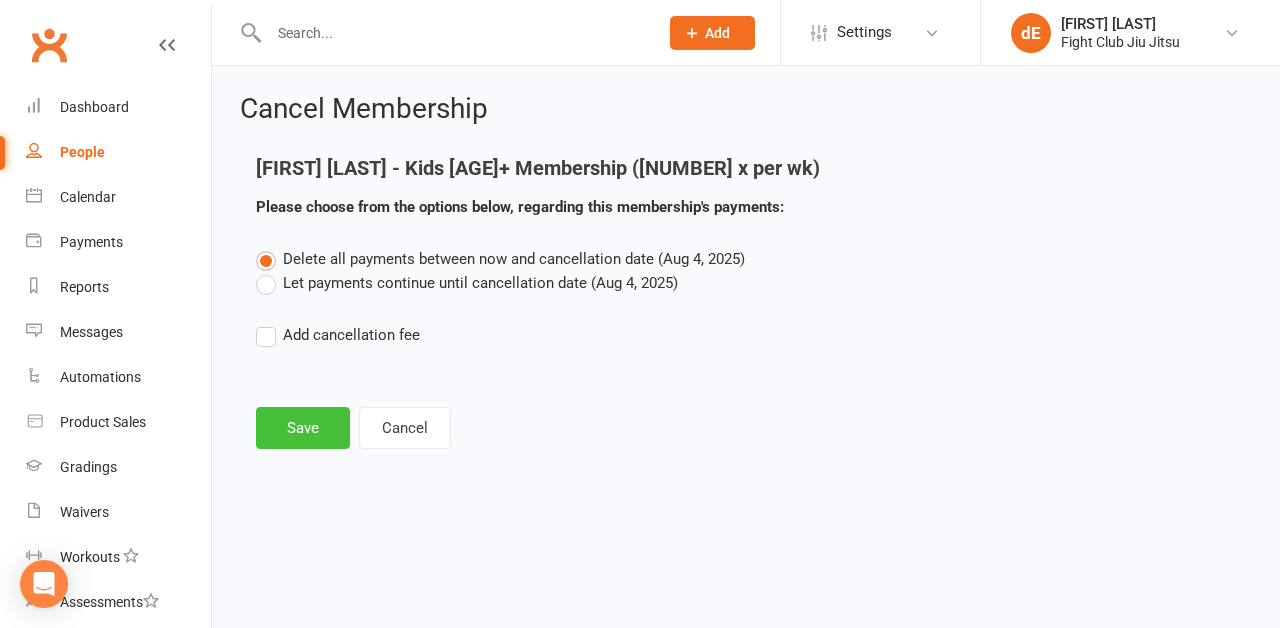 click on "Save" at bounding box center [303, 428] 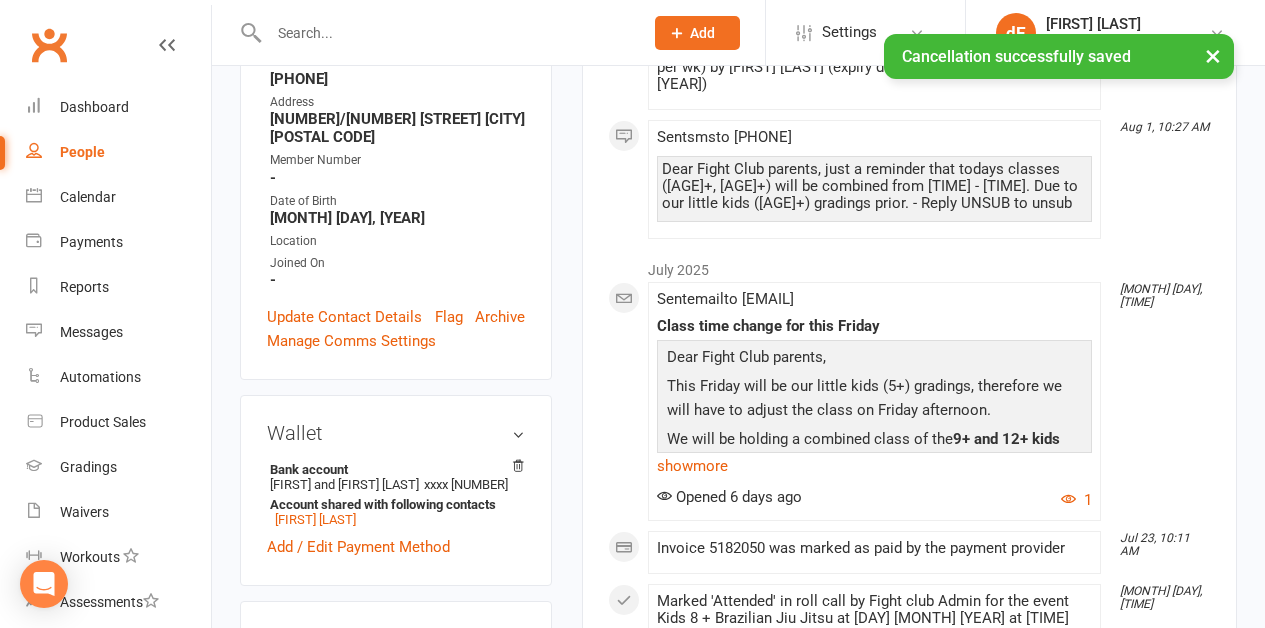 scroll, scrollTop: 0, scrollLeft: 0, axis: both 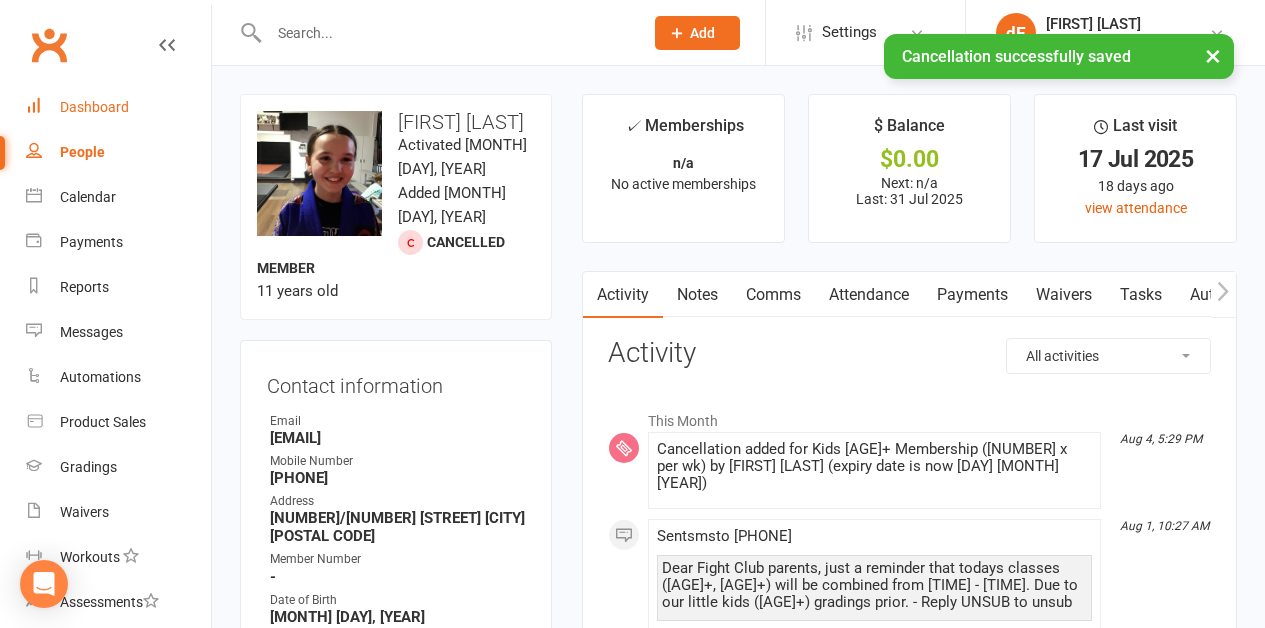 click on "Dashboard" at bounding box center (94, 107) 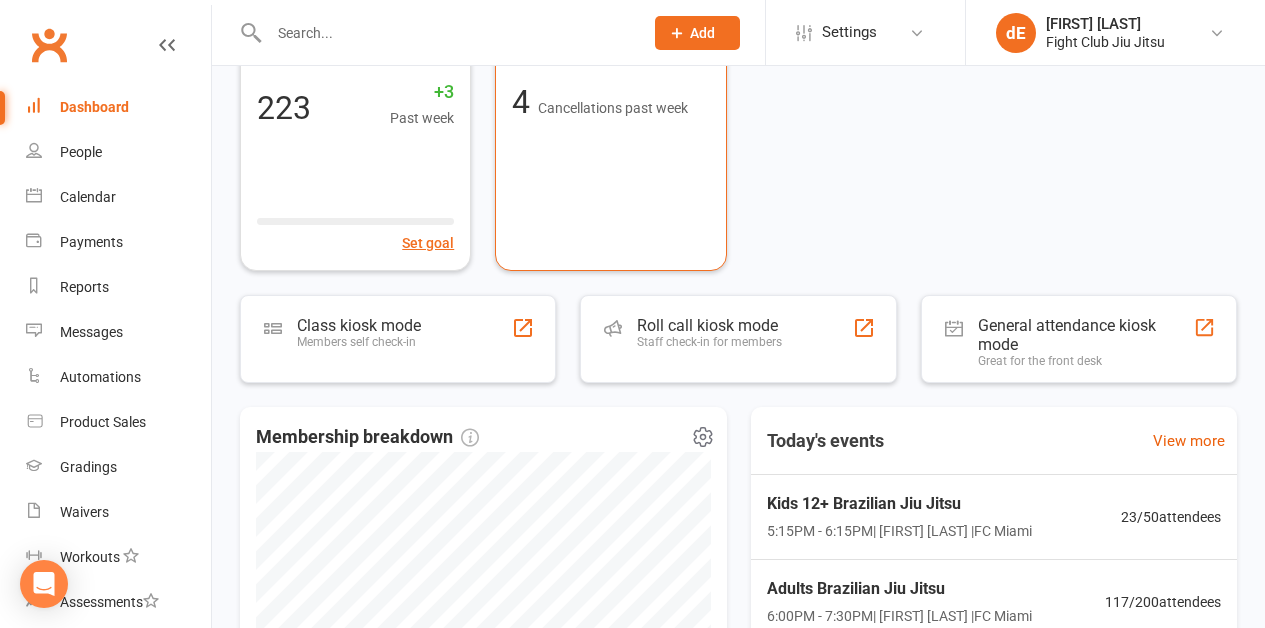 scroll, scrollTop: 0, scrollLeft: 0, axis: both 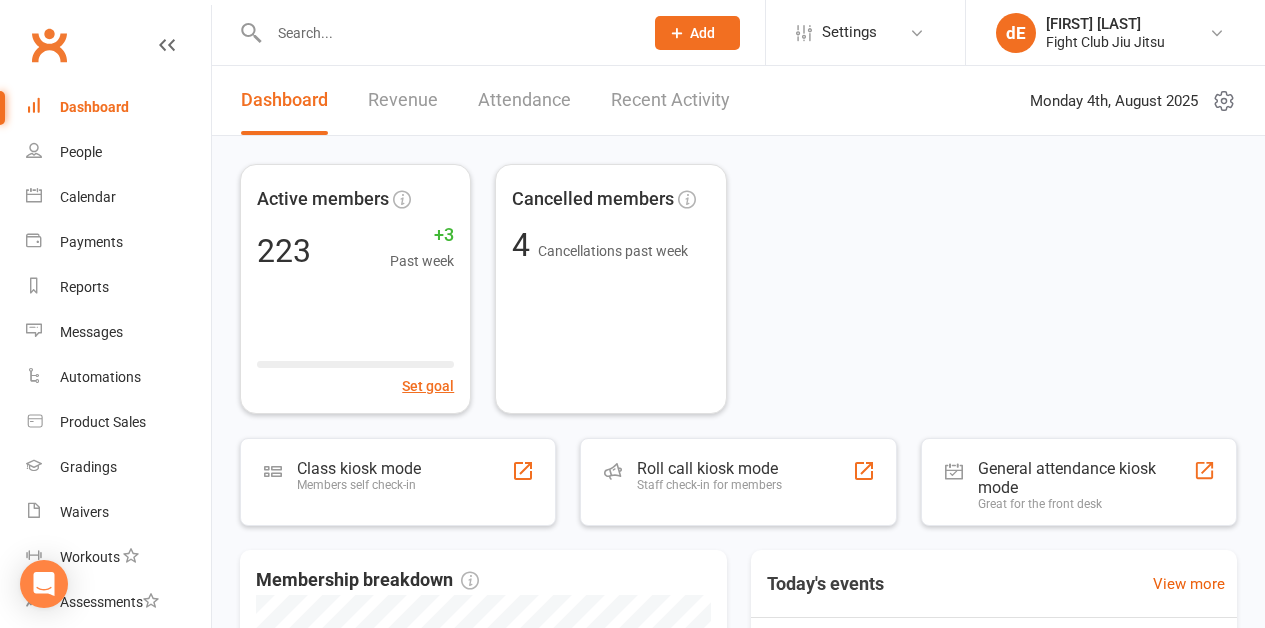 click on "Dashboard" at bounding box center (94, 107) 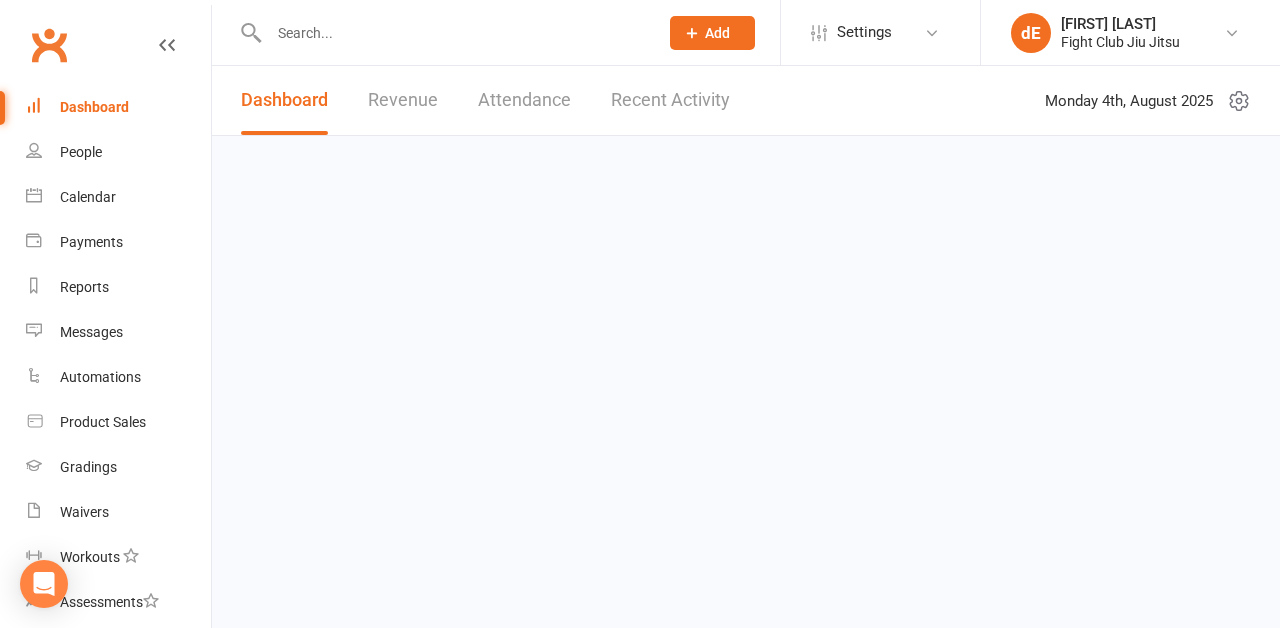 scroll, scrollTop: 0, scrollLeft: 0, axis: both 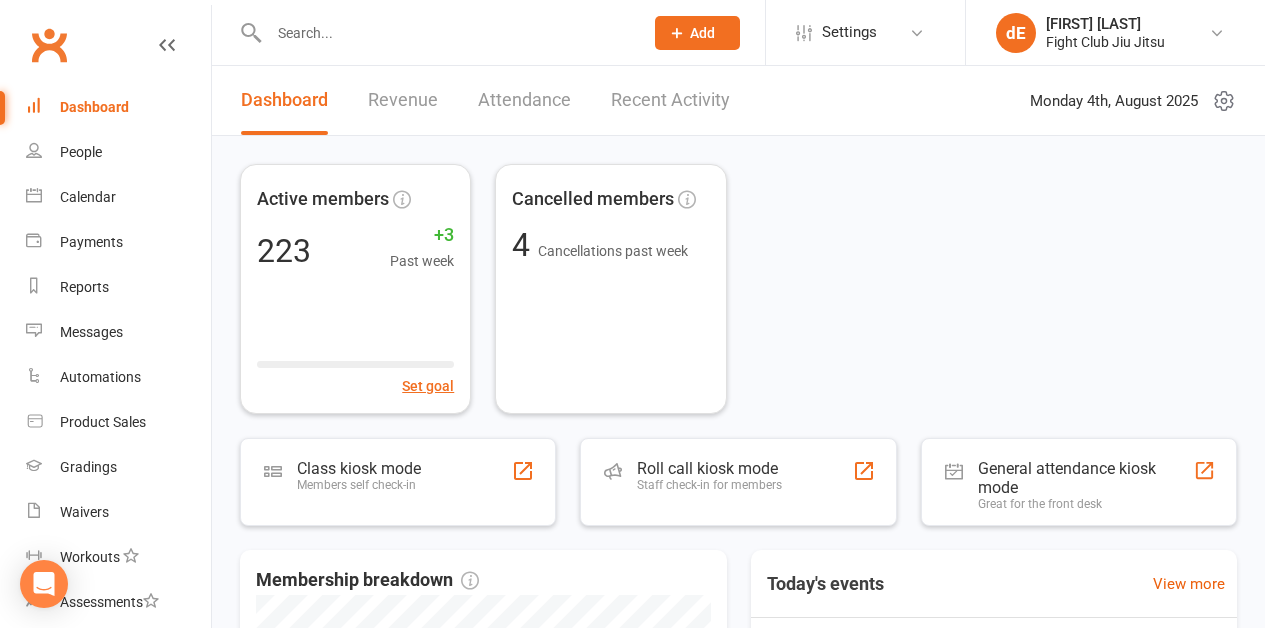 click on "Dashboard" at bounding box center [94, 107] 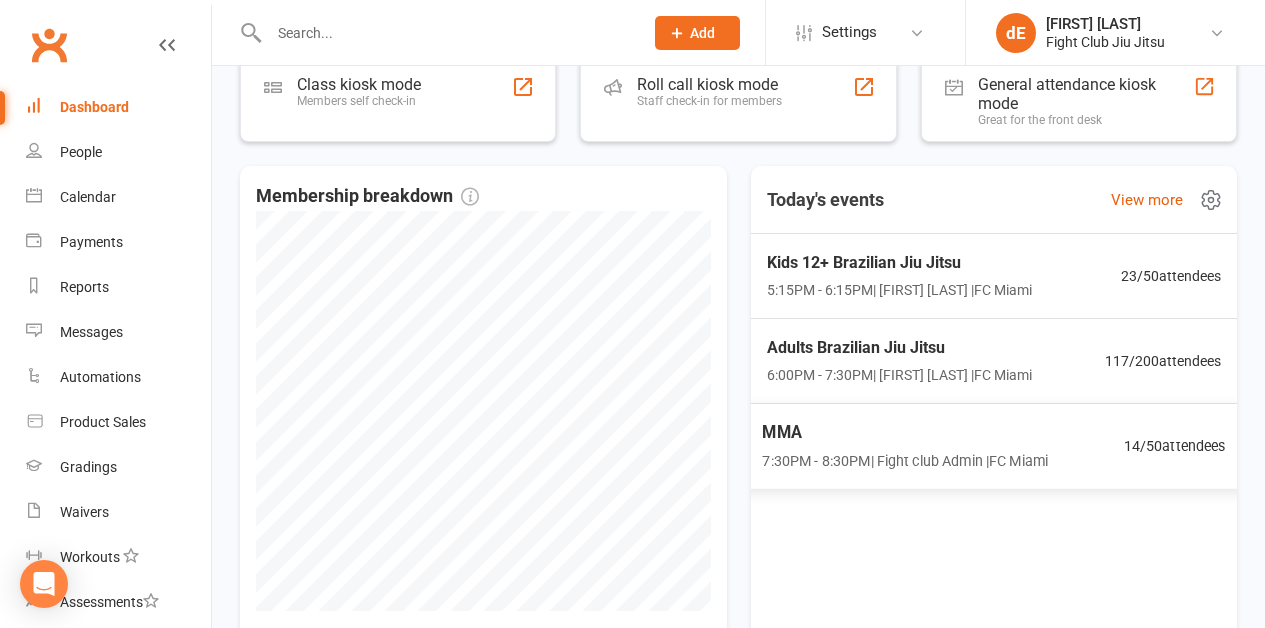 scroll, scrollTop: 0, scrollLeft: 0, axis: both 